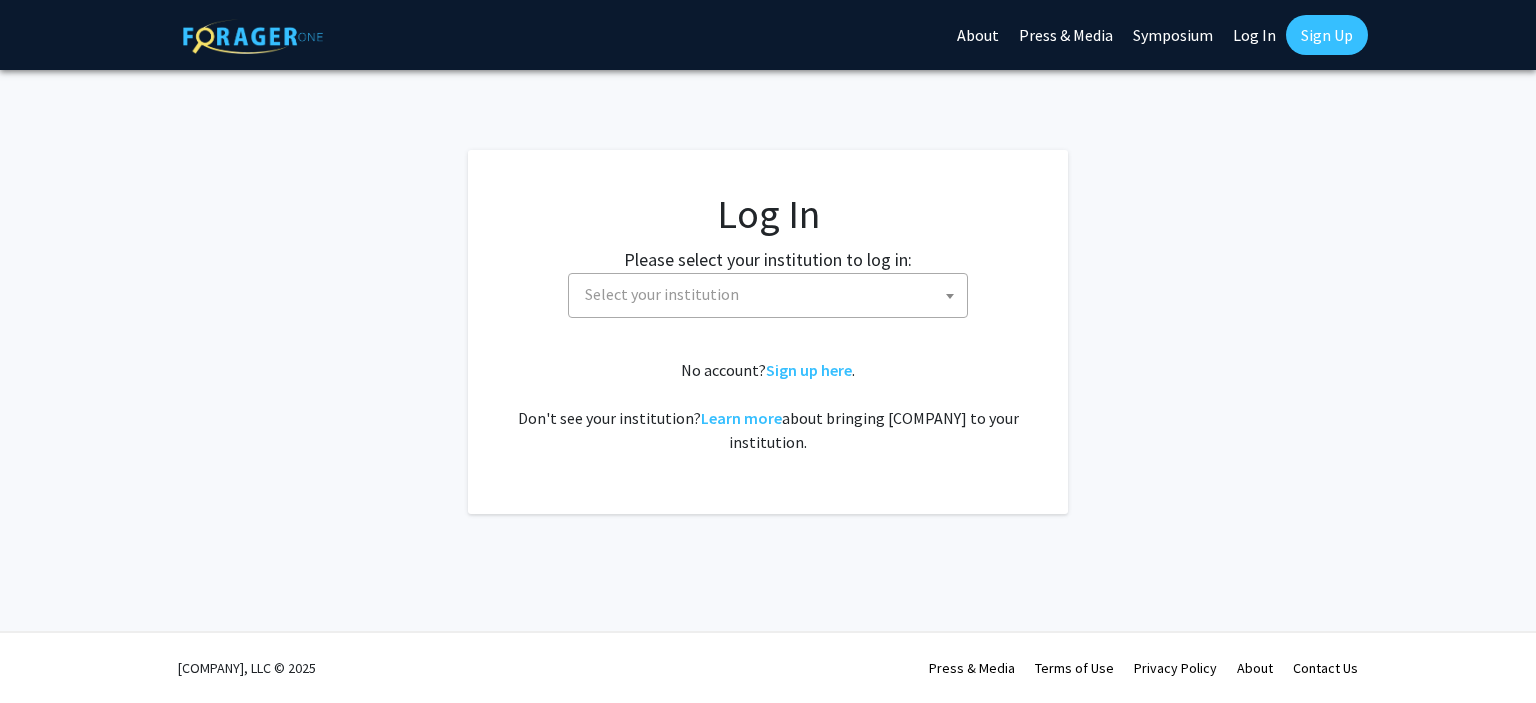 select 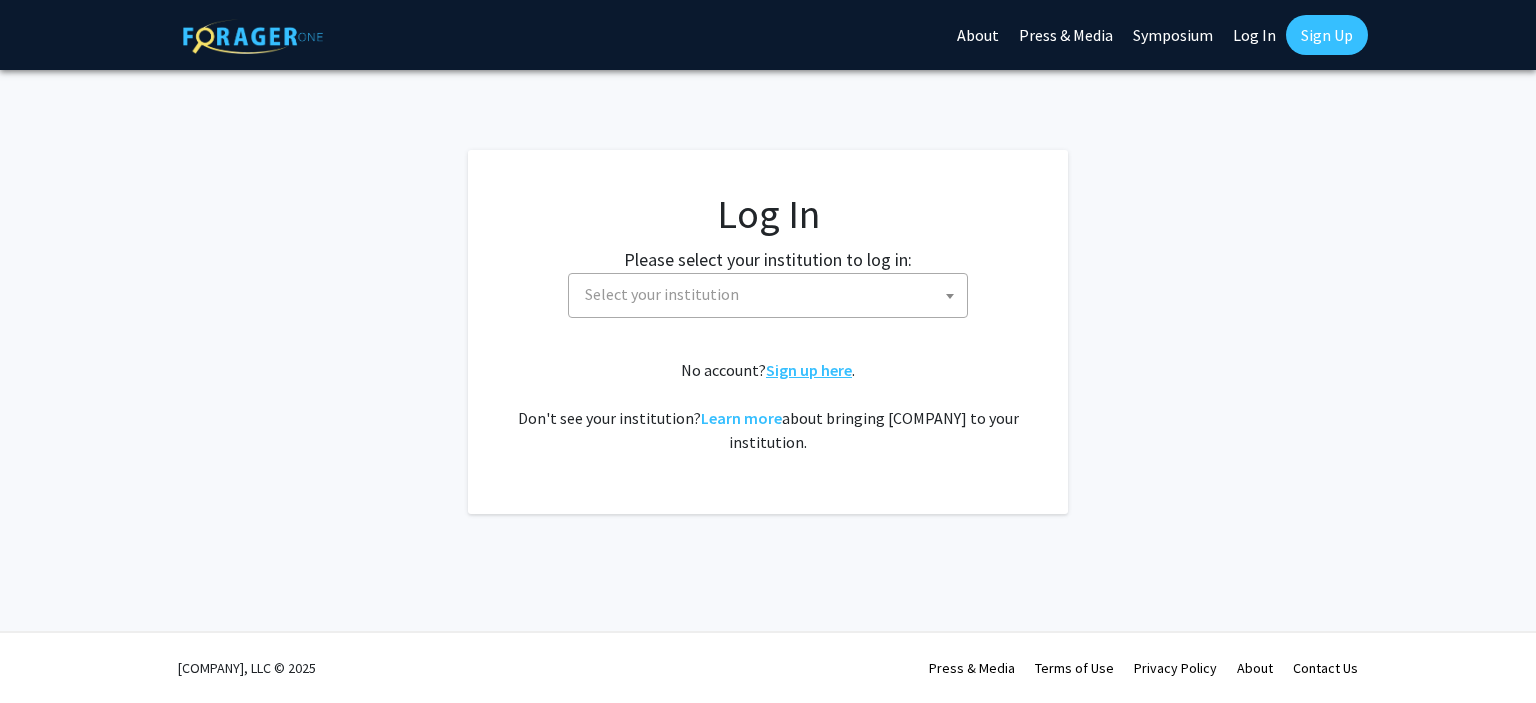 click on "Sign up here" 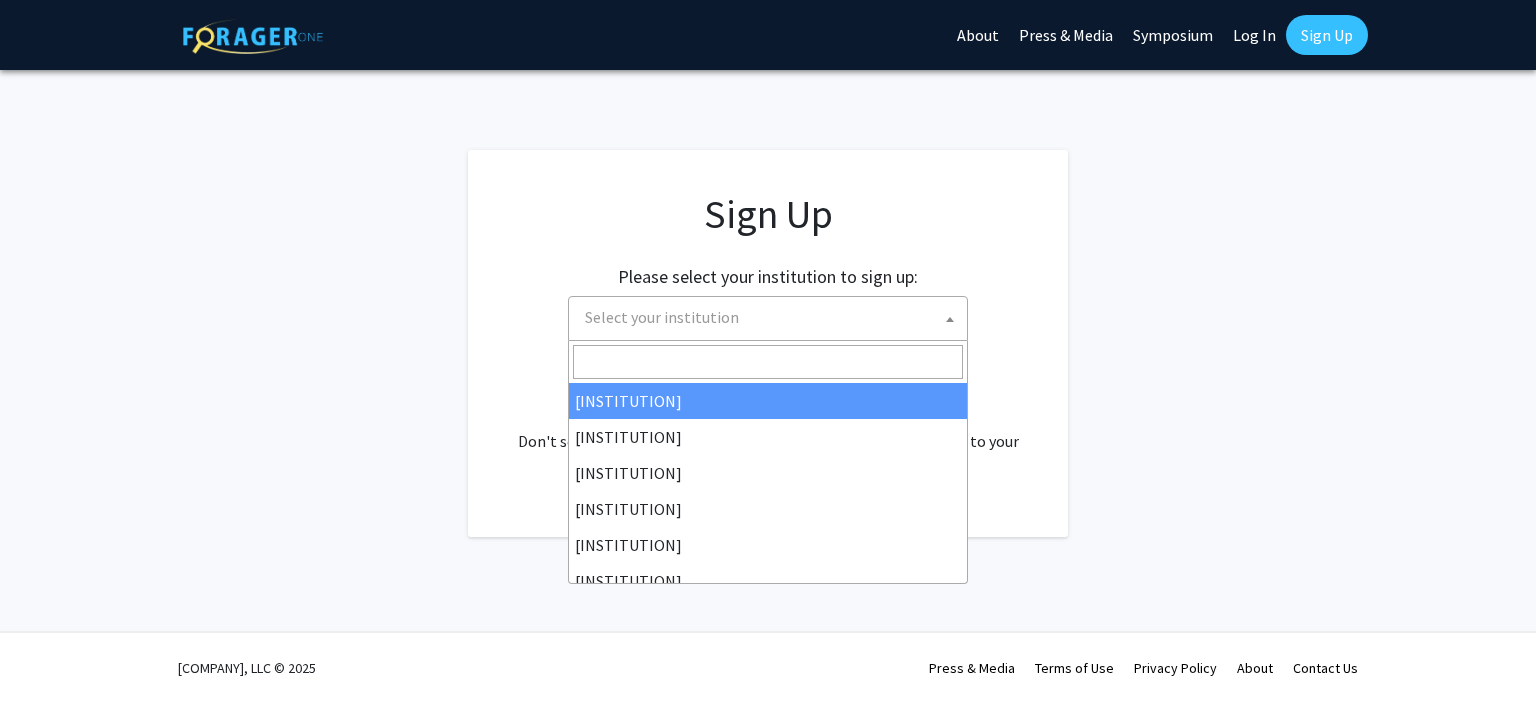 click on "Select your institution" at bounding box center [772, 317] 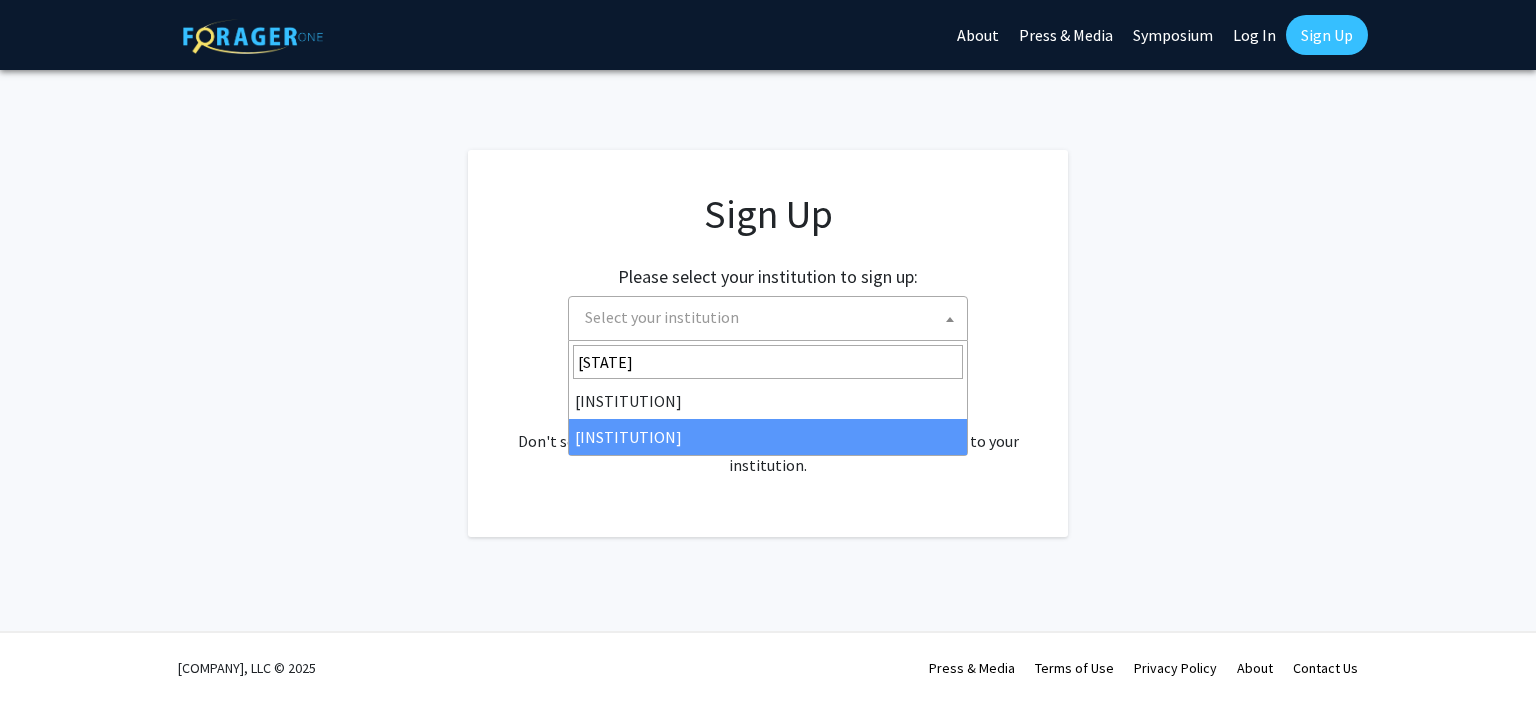 type on "wa" 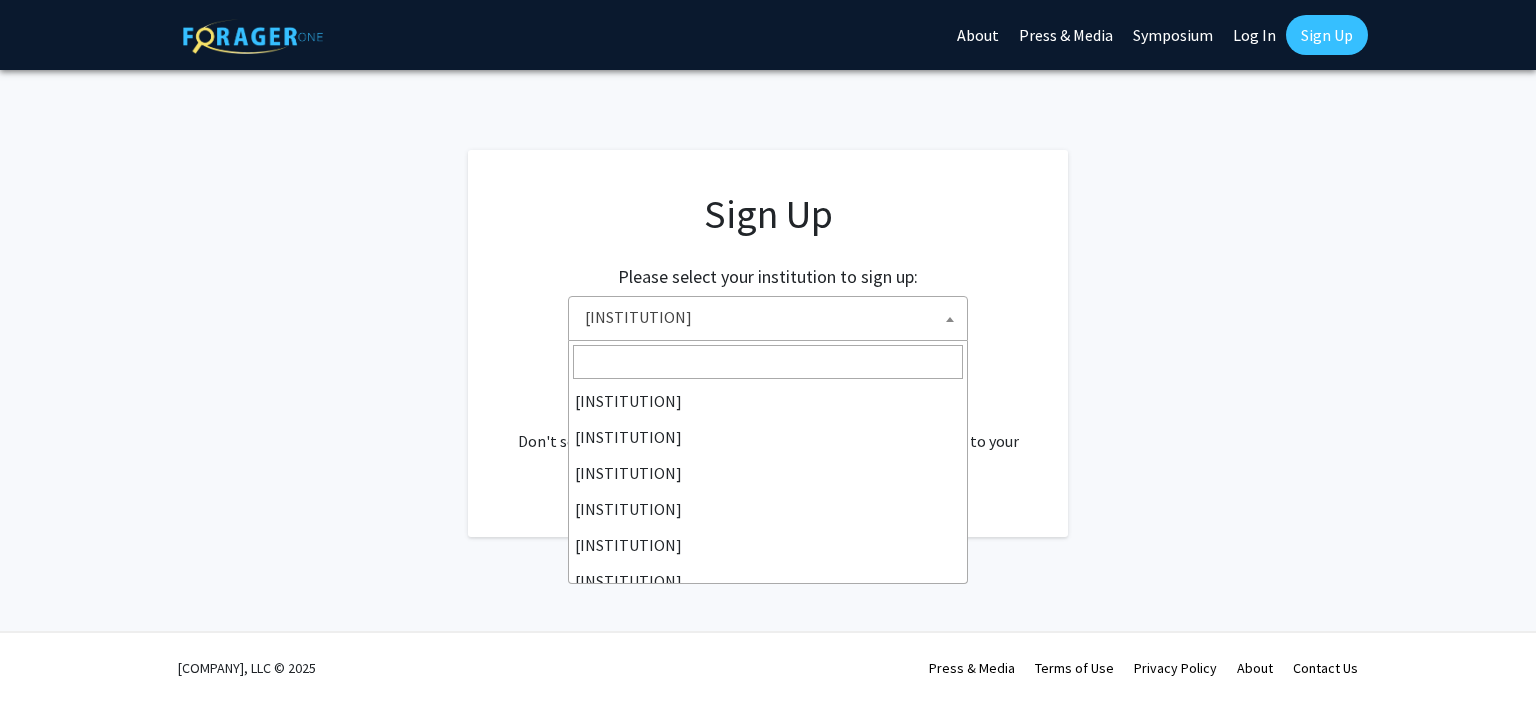 scroll, scrollTop: 700, scrollLeft: 0, axis: vertical 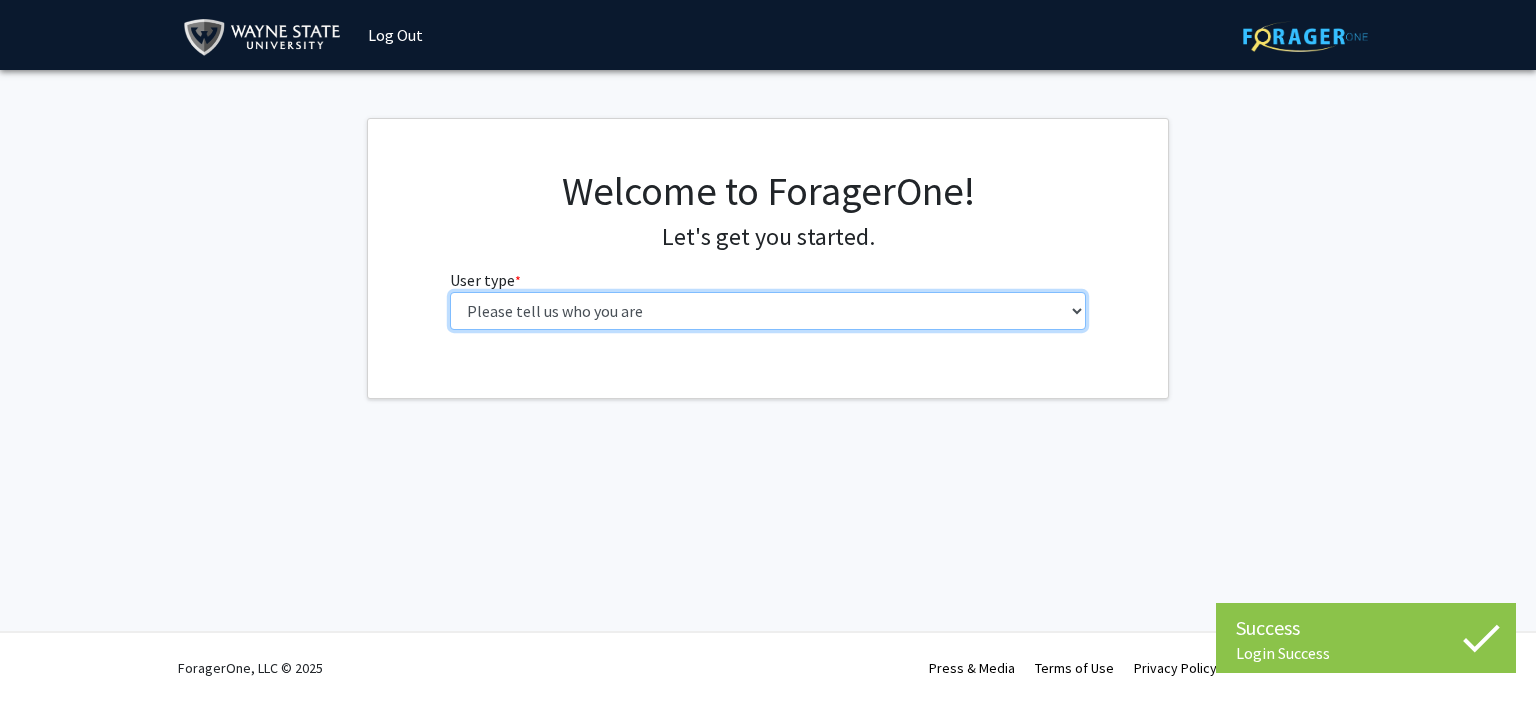 click on "Please tell us who you are  Undergraduate Student   Master's Student   Doctoral Candidate (PhD, MD, DMD, PharmD, etc.)   Postdoctoral Researcher / Research Staff / Medical Resident / Medical Fellow   Faculty   Administrative Staff" at bounding box center (768, 311) 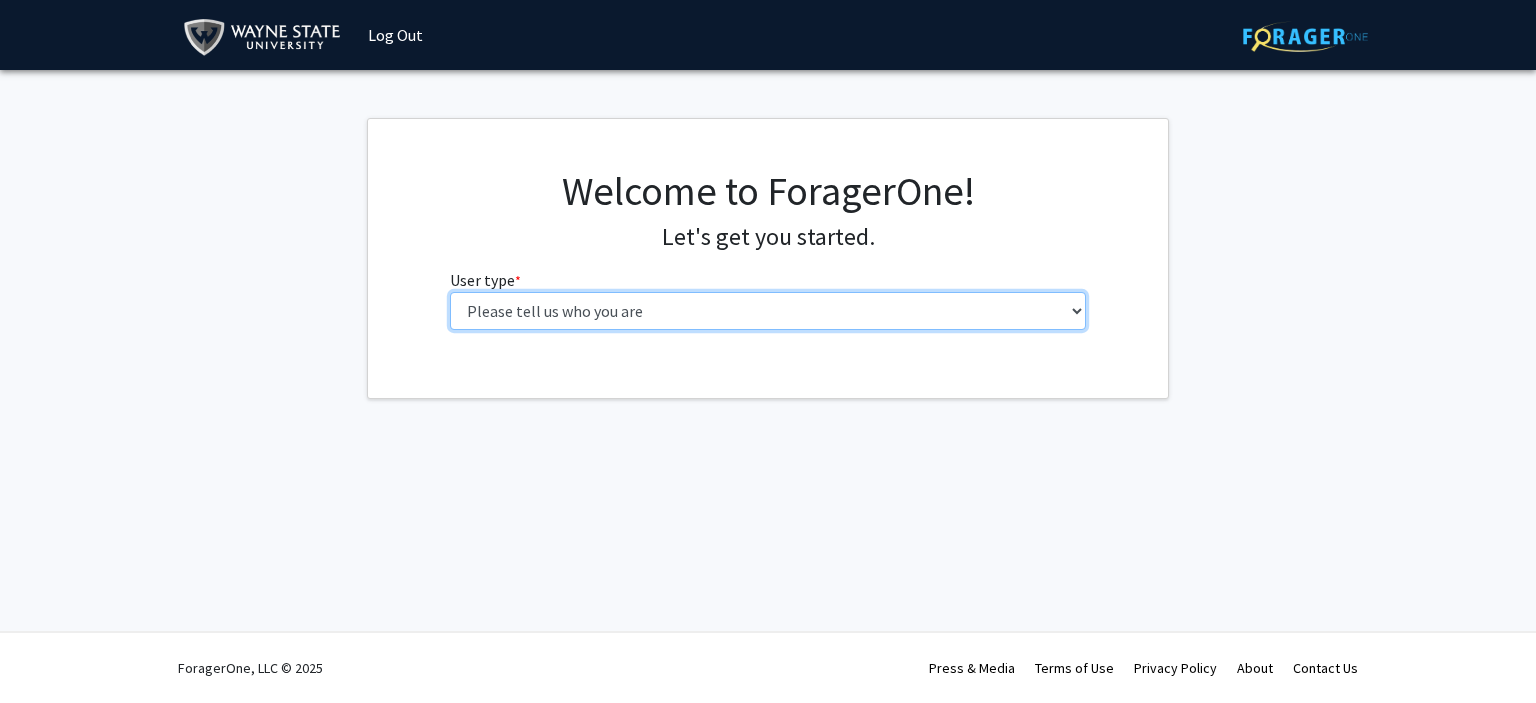 select on "1: undergrad" 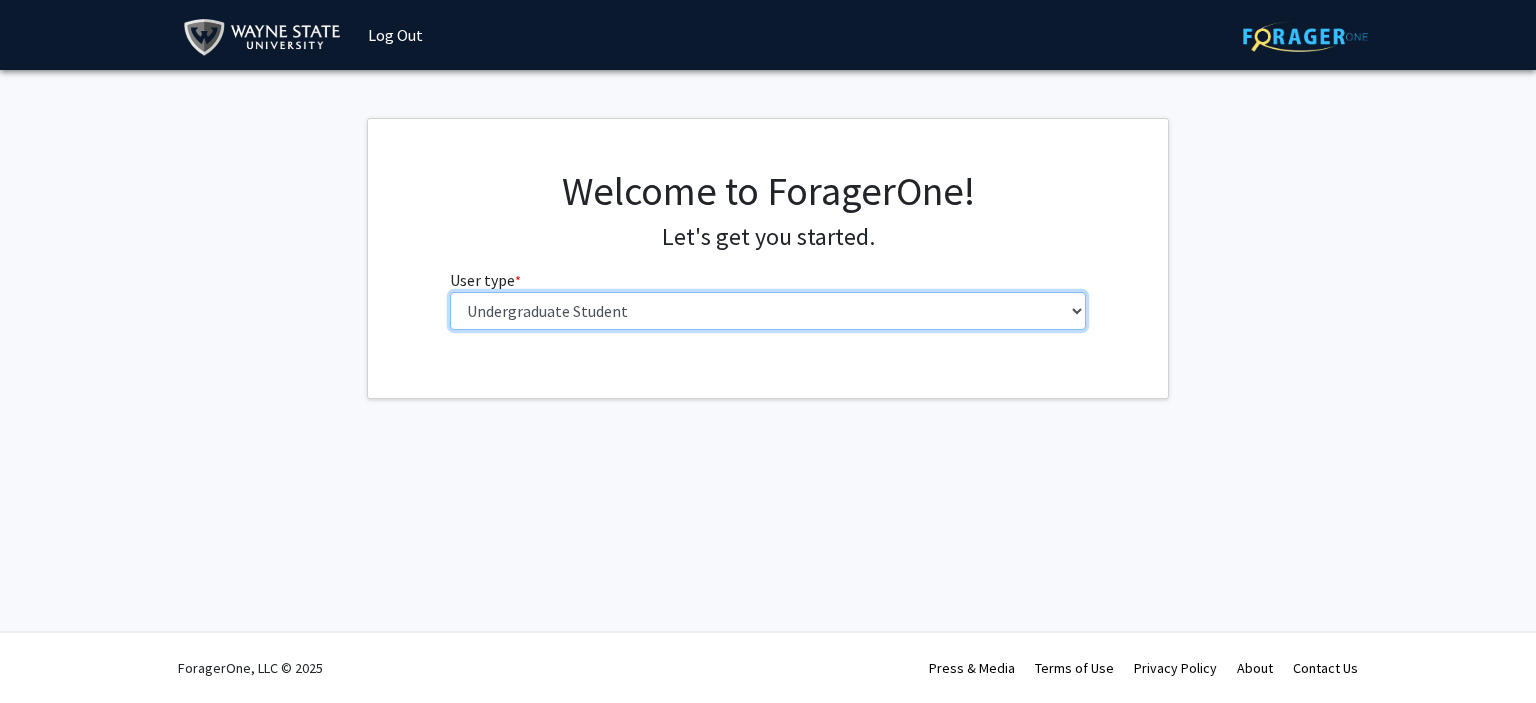 click on "Please tell us who you are  Undergraduate Student   Master's Student   Doctoral Candidate (PhD, MD, DMD, PharmD, etc.)   Postdoctoral Researcher / Research Staff / Medical Resident / Medical Fellow   Faculty   Administrative Staff" at bounding box center [768, 311] 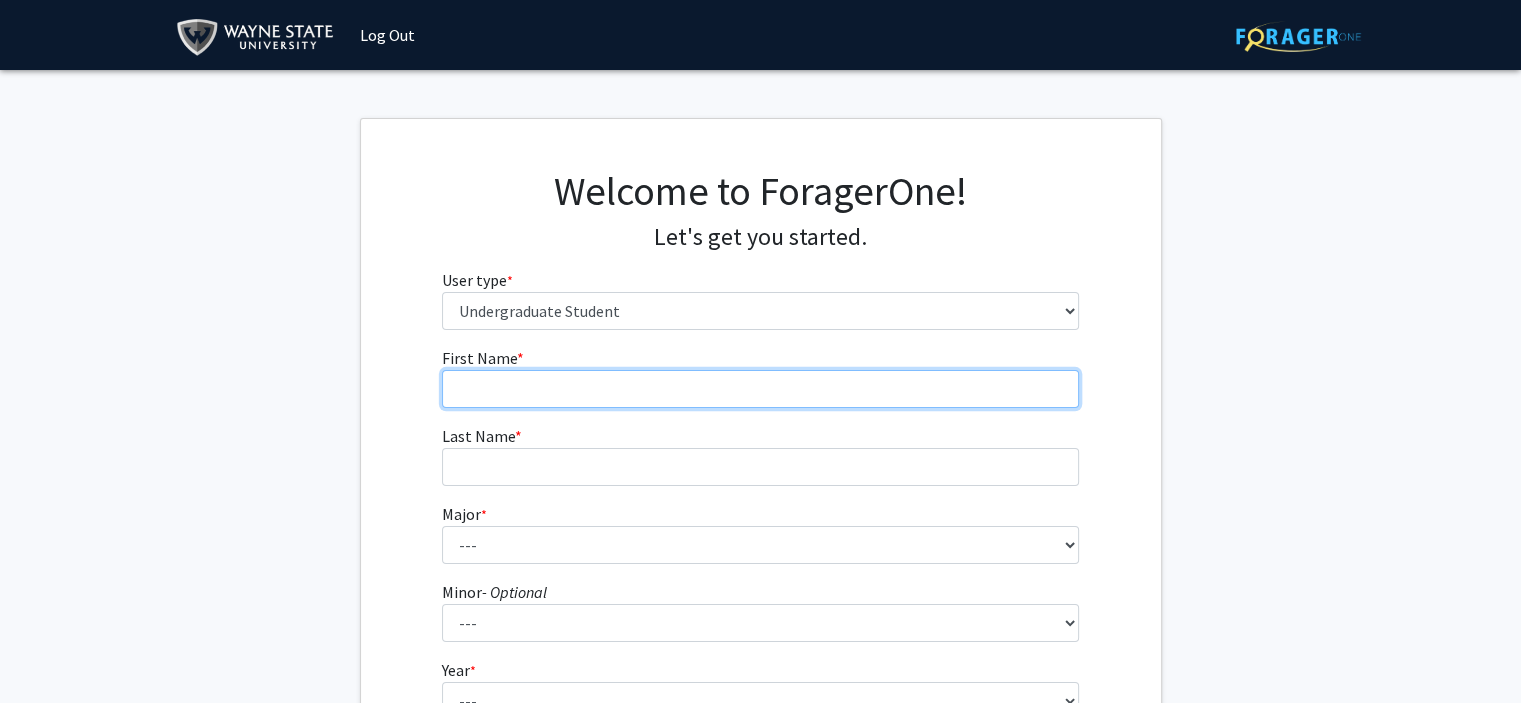 click on "First Name * required" at bounding box center [760, 389] 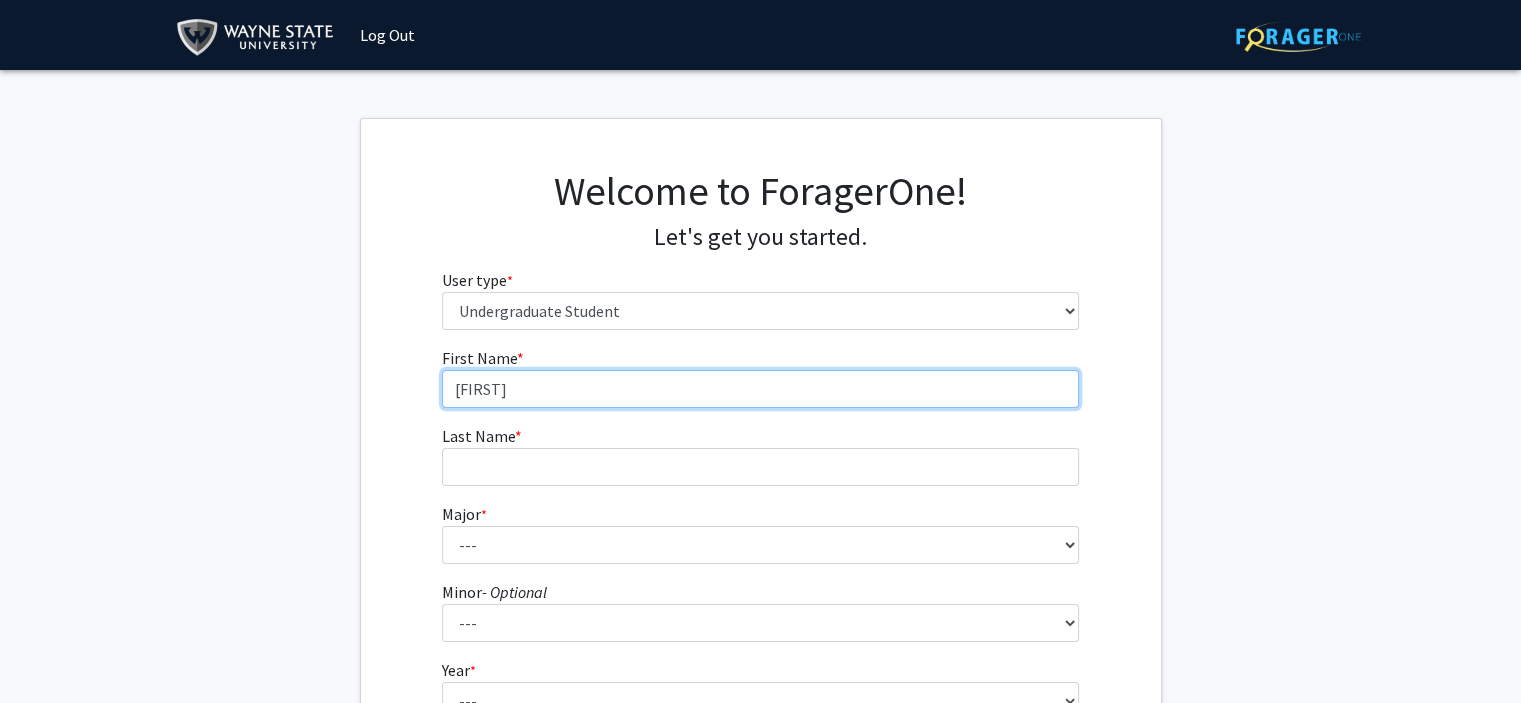 type on "[FIRST]" 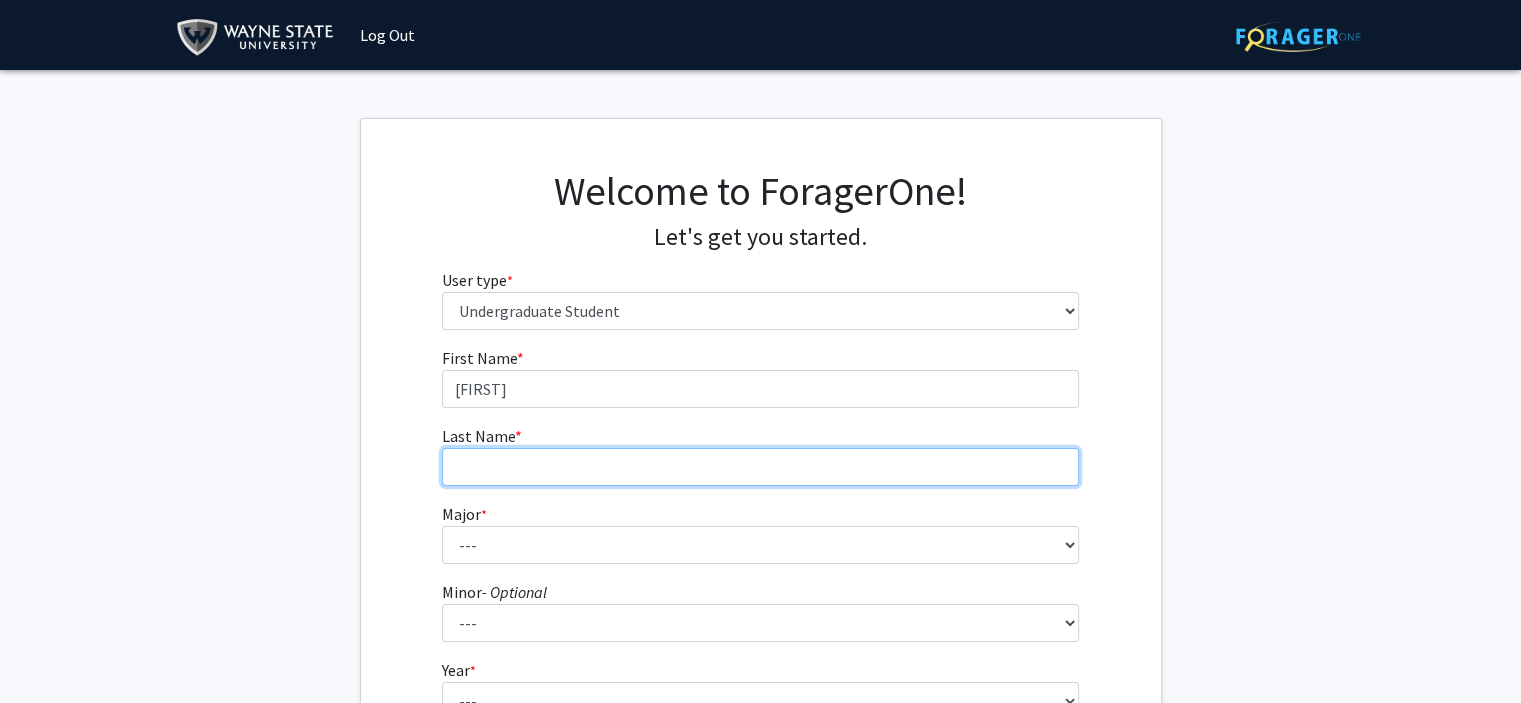click on "Last Name * required" at bounding box center (760, 467) 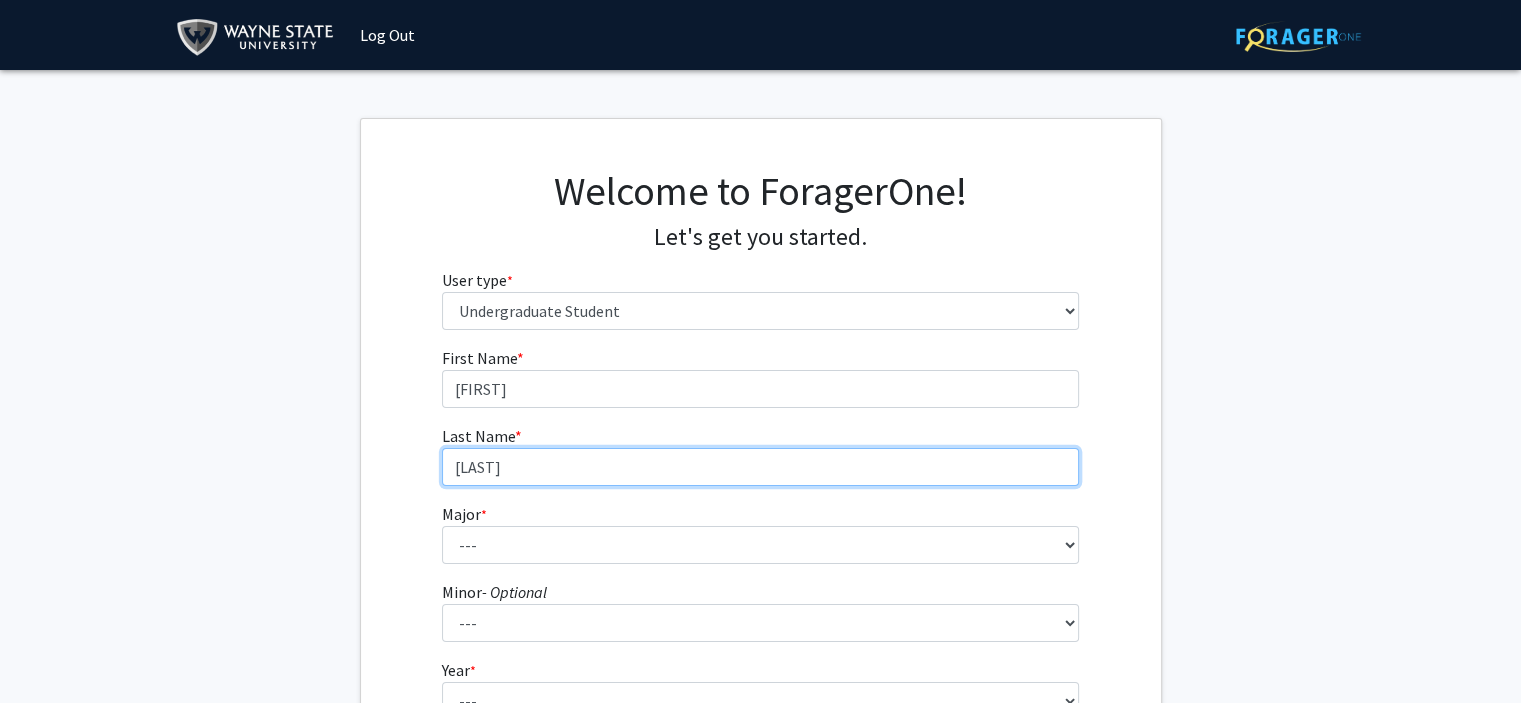 type on "[LAST]" 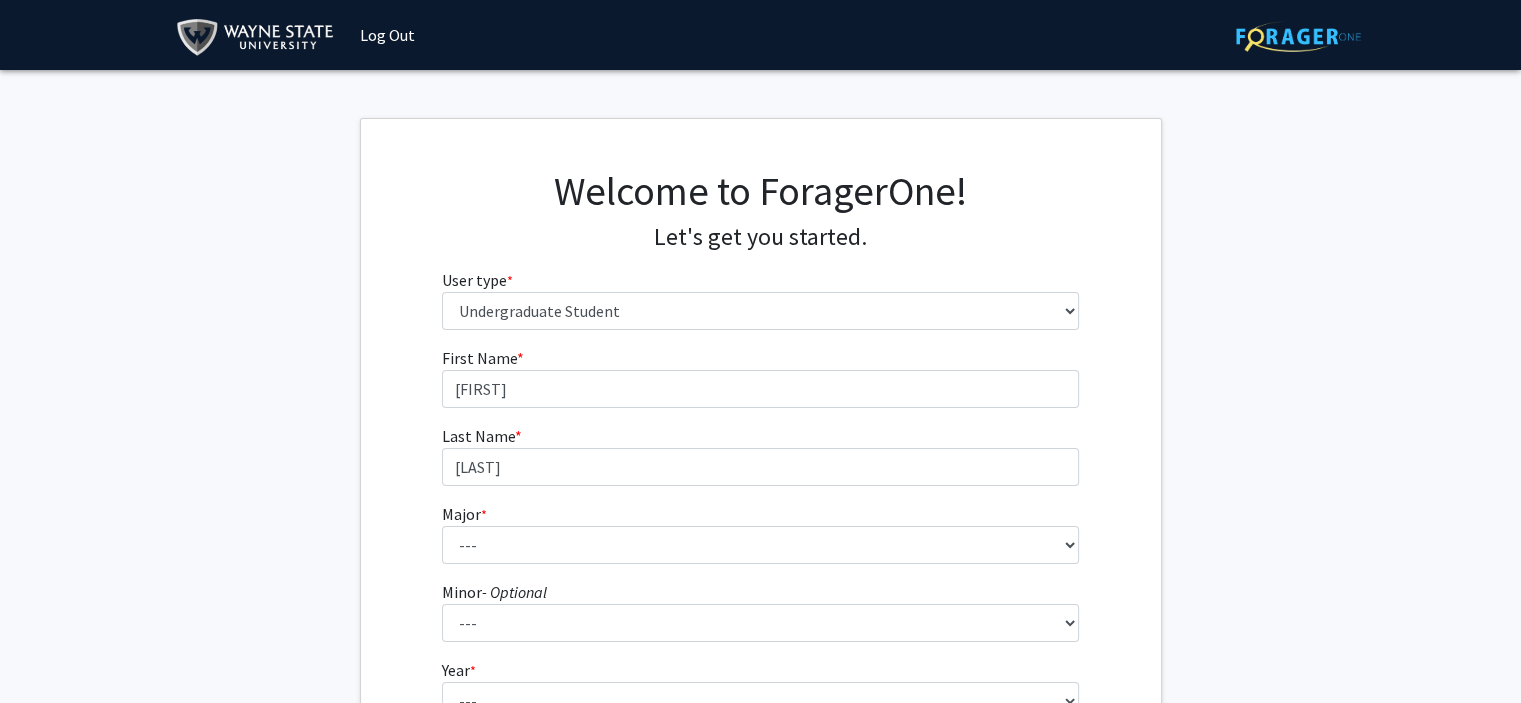 click on "First Name * required [FIRST] Last Name * required [LAST] Major * required --- Accounting African American Studies Africana Theatre and Dance Animation and Interactivity Anthropology Applied Behavior Analysis Arabic Archaeology Art Art History Asian Studies Astronomy Biochemistry and Chemical Biology Biological Sciences Biomedical Physics Blacksmithing Business Administration Ceramics Chemistry Classical Civilization Communication Science and Disorders Communication Studies Community Health Computer Science Creative Writing Criminal Justice Dance Deaf Studies Design Digital Art and Photography Digital Humanities Economics Electrical and Computer Engineering English Environmental Science Exercise and Sport Science Fashion Design Film Film and Media Studies Folklore and Fairy-Tale Studies Forensics and Investigation French Gender, Sexuality and Women's Studies Geochemistry Geology Geophysics German Global Health and Social Medicine Global Studies Graphic Design Health Care Ethics History Latin" 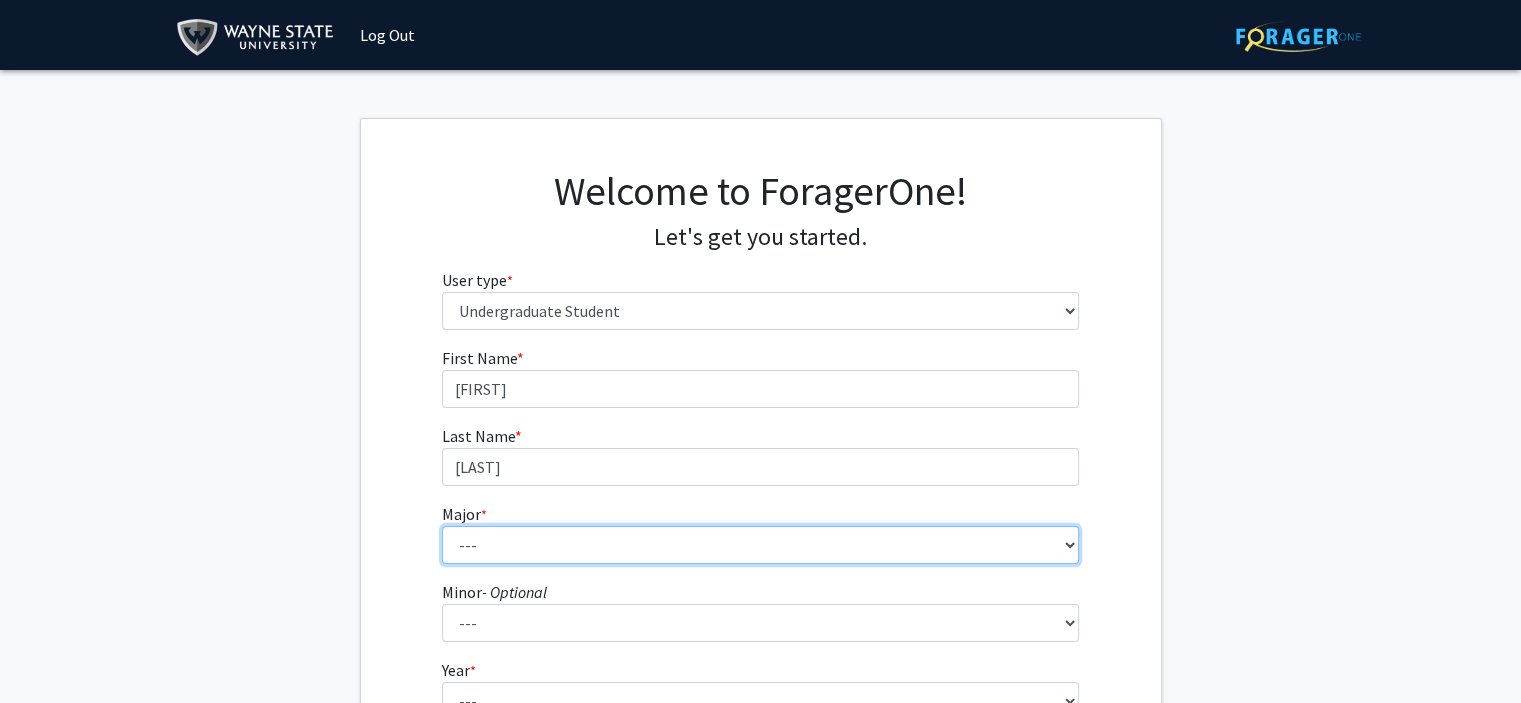 click on "---  Accounting   African American Studies   Anthropology   Applied Behavior Analysis   Arabic for the Health Care Professions   Art   Art Education   Art History   Astronomy   Bilingual/Bicultural Education   Biochemistry and Chemical Biology   Biological Sciences   Biomedical Engineering   Biomedical Physics   Cannabis Chemistry   Chemical Engineering   Chemistry   Civil Engineering   Communication Sciences and Disorders   Communication Studies   Community Health   Computer Science   Computer Technology   Construction Management   Conversational and Professional French   Criminal Justice   Dance   Design   Design and Merchandising   Economics   Electrical and Computer Engineering   Electrical/Electronic Engineering Tech.   Electromechanical Engineering Tech.   Elementary/Early Childhood Education   Employment & Labor Relations   English   English as a Second Language   Entrepreneurship and Innovation   Environmental Science   Exercise and Sport Science   Film   Finance   General Engineering   Geology   Law" at bounding box center [760, 545] 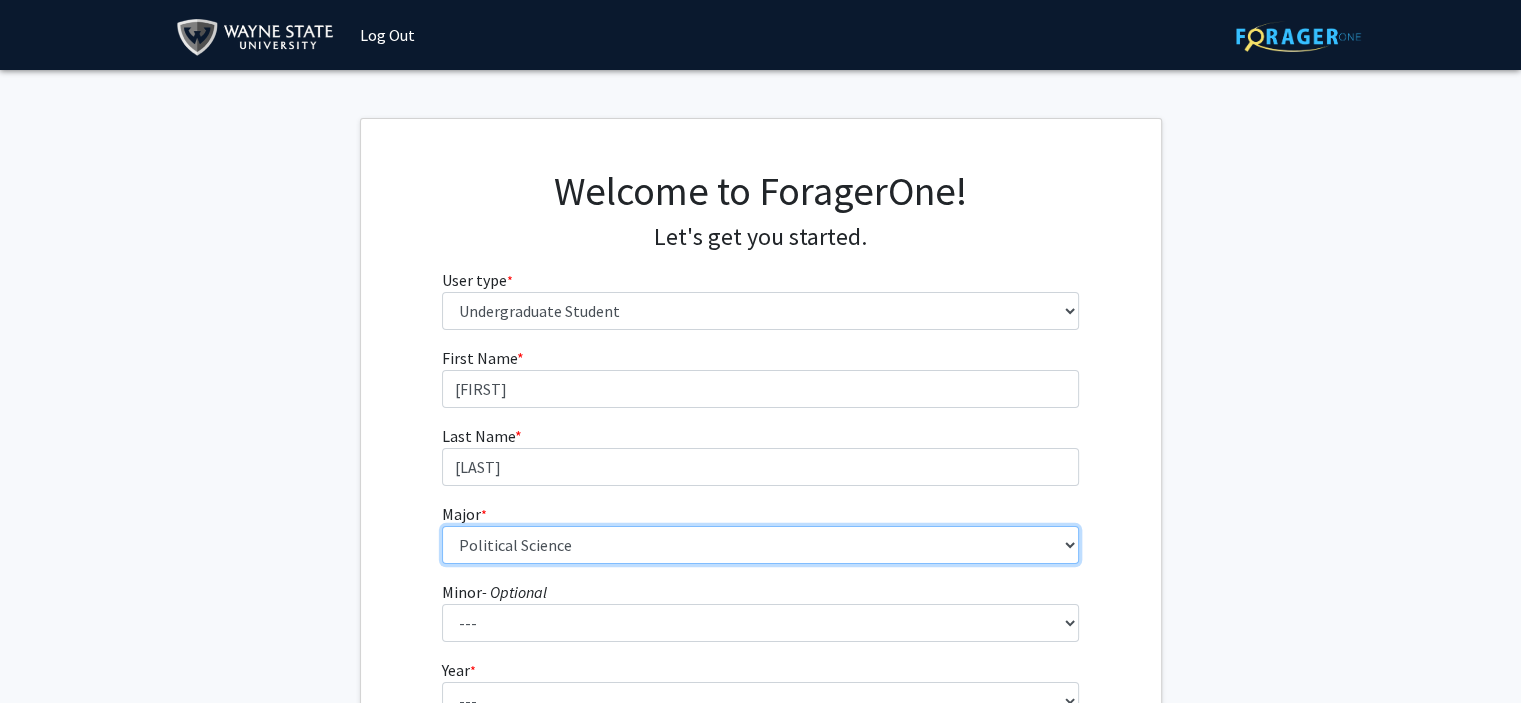 click on "---  Accounting   African American Studies   Anthropology   Applied Behavior Analysis   Arabic for the Health Care Professions   Art   Art Education   Art History   Astronomy   Bilingual/Bicultural Education   Biochemistry and Chemical Biology   Biological Sciences   Biomedical Engineering   Biomedical Physics   Cannabis Chemistry   Chemical Engineering   Chemistry   Civil Engineering   Communication Sciences and Disorders   Communication Studies   Community Health   Computer Science   Computer Technology   Construction Management   Conversational and Professional French   Criminal Justice   Dance   Design   Design and Merchandising   Economics   Electrical and Computer Engineering   Electrical/Electronic Engineering Tech.   Electromechanical Engineering Tech.   Elementary/Early Childhood Education   Employment & Labor Relations   English   English as a Second Language   Entrepreneurship and Innovation   Environmental Science   Exercise and Sport Science   Film   Finance   General Engineering   Geology   Law" at bounding box center [760, 545] 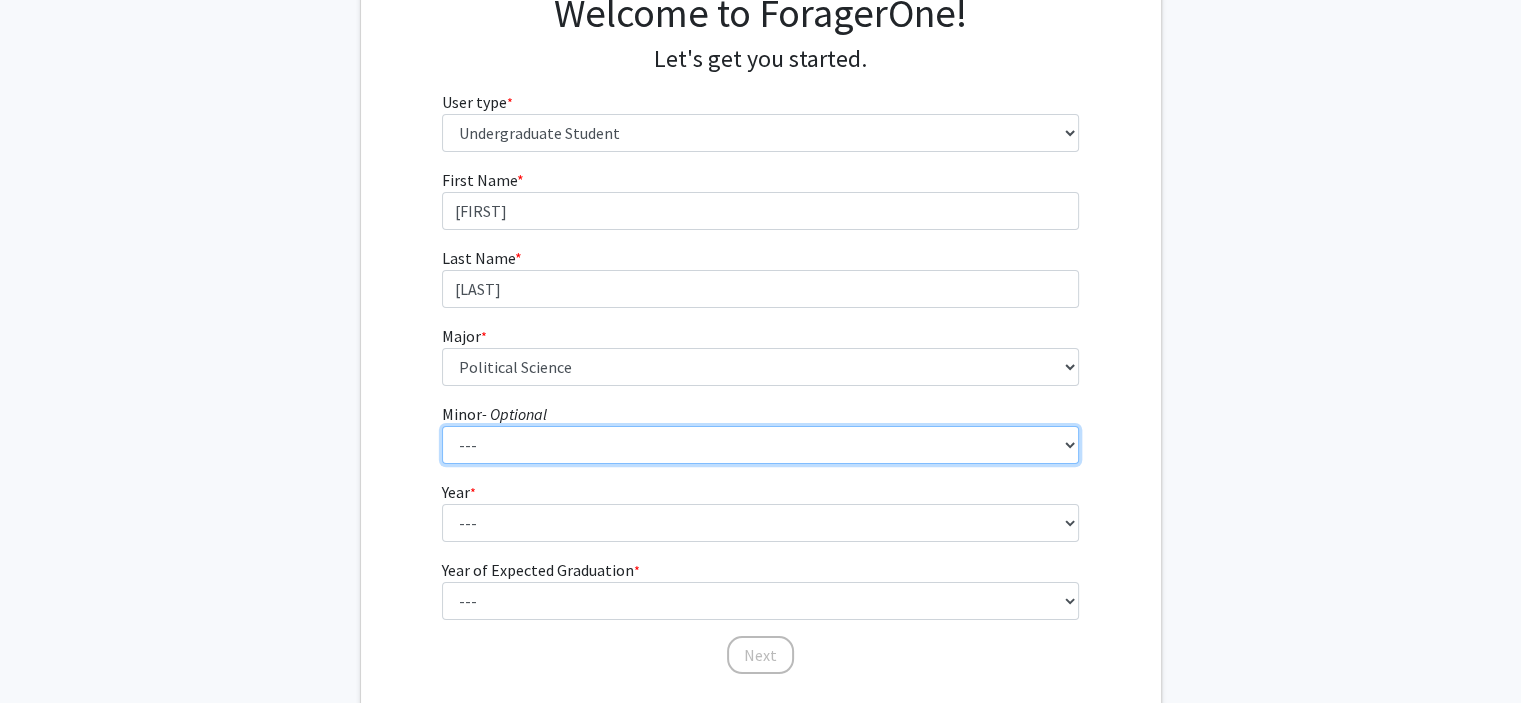click on "--- African American Studies Africana Theatre and Dance Animation and Interactivity Anthropology Applied Behavior Analysis Arabic Archaeology Art Art History Asian Studies Astronomy Biochemistry and Chemical Biology Biological Sciences Biomedical Physics Blacksmithing Business Administration Ceramics Chemistry Classical Civilization Communication Science and Disorders Communication Studies Community Health Computer Science Creative Writing Criminal Justice Dance Deaf Studies Design Digital Art and Photography Digital Humanities Economics Electrical and Computer Engineering English Environmental Science Exercise and Sport Science Fashion Design Film Film and Media Studies Folklore and Fairy-Tale Studies Forensics and Investigation French Gender, Sexuality and Women's Studies Geochemistry Geology Geophysics German Global Health and Social Medicine Global Studies Graphic Design Health Care Ethics History Latin" at bounding box center (760, 445) 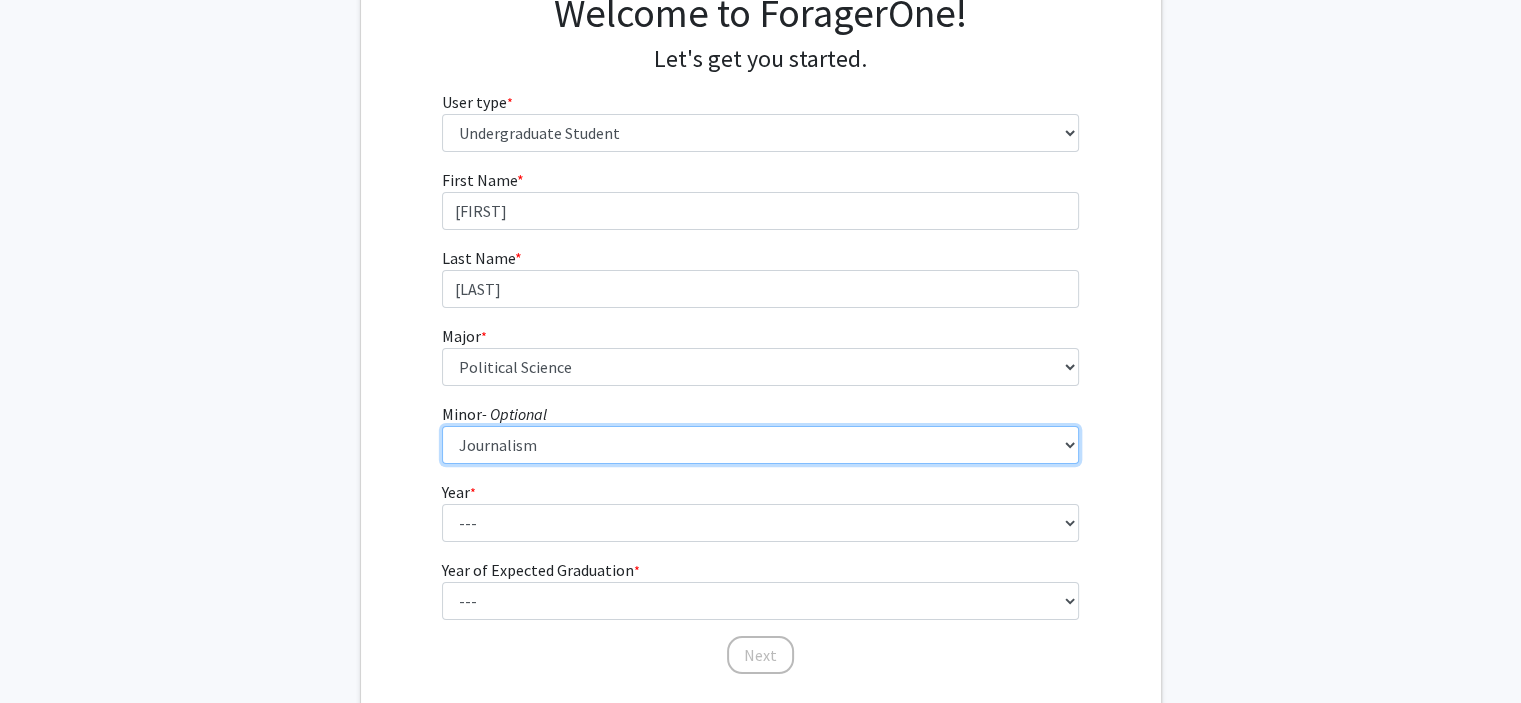 click on "--- African American Studies Africana Theatre and Dance Animation and Interactivity Anthropology Applied Behavior Analysis Arabic Archaeology Art Art History Asian Studies Astronomy Biochemistry and Chemical Biology Biological Sciences Biomedical Physics Blacksmithing Business Administration Ceramics Chemistry Classical Civilization Communication Science and Disorders Communication Studies Community Health Computer Science Creative Writing Criminal Justice Dance Deaf Studies Design Digital Art and Photography Digital Humanities Economics Electrical and Computer Engineering English Environmental Science Exercise and Sport Science Fashion Design Film Film and Media Studies Folklore and Fairy-Tale Studies Forensics and Investigation French Gender, Sexuality and Women's Studies Geochemistry Geology Geophysics German Global Health and Social Medicine Global Studies Graphic Design Health Care Ethics History Latin" at bounding box center [760, 445] 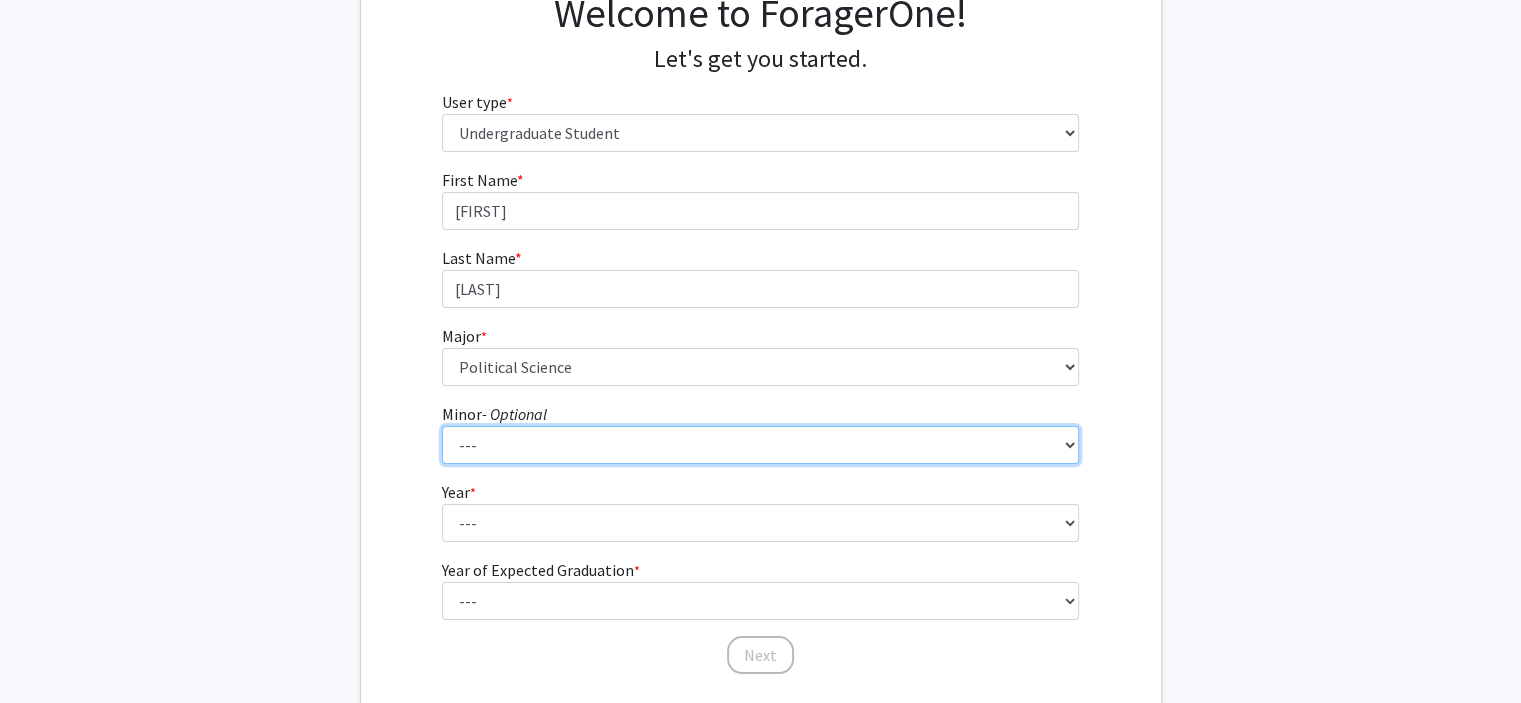 click on "--- African American Studies Africana Theatre and Dance Animation and Interactivity Anthropology Applied Behavior Analysis Arabic Archaeology Art Art History Asian Studies Astronomy Biochemistry and Chemical Biology Biological Sciences Biomedical Physics Blacksmithing Business Administration Ceramics Chemistry Classical Civilization Communication Science and Disorders Communication Studies Community Health Computer Science Creative Writing Criminal Justice Dance Deaf Studies Design Digital Art and Photography Digital Humanities Economics Electrical and Computer Engineering English Environmental Science Exercise and Sport Science Fashion Design Film Film and Media Studies Folklore and Fairy-Tale Studies Forensics and Investigation French Gender, Sexuality and Women's Studies Geochemistry Geology Geophysics German Global Health and Social Medicine Global Studies Graphic Design Health Care Ethics History Latin" at bounding box center [760, 445] 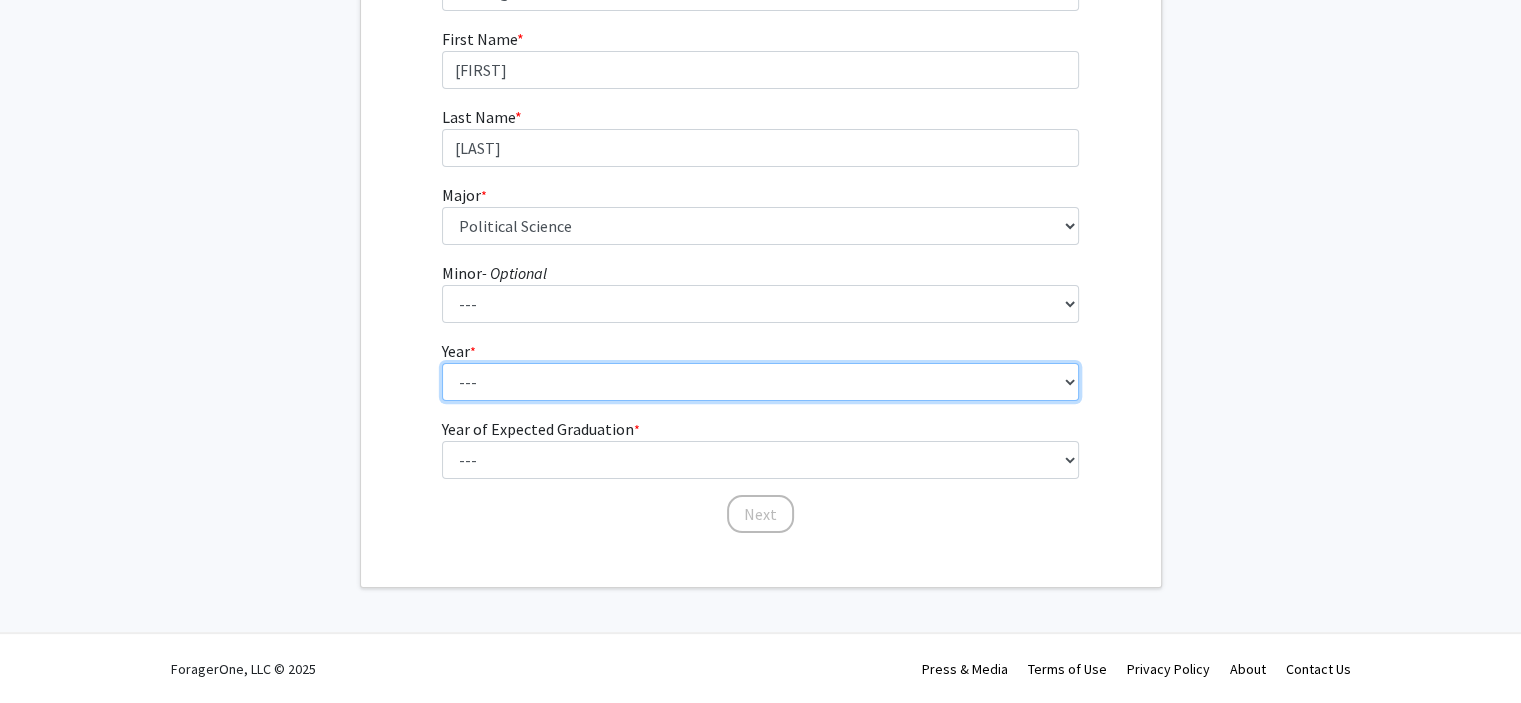 click on "---  First-year   Sophomore   Junior   Senior   Postbaccalaureate Certificate" at bounding box center [760, 382] 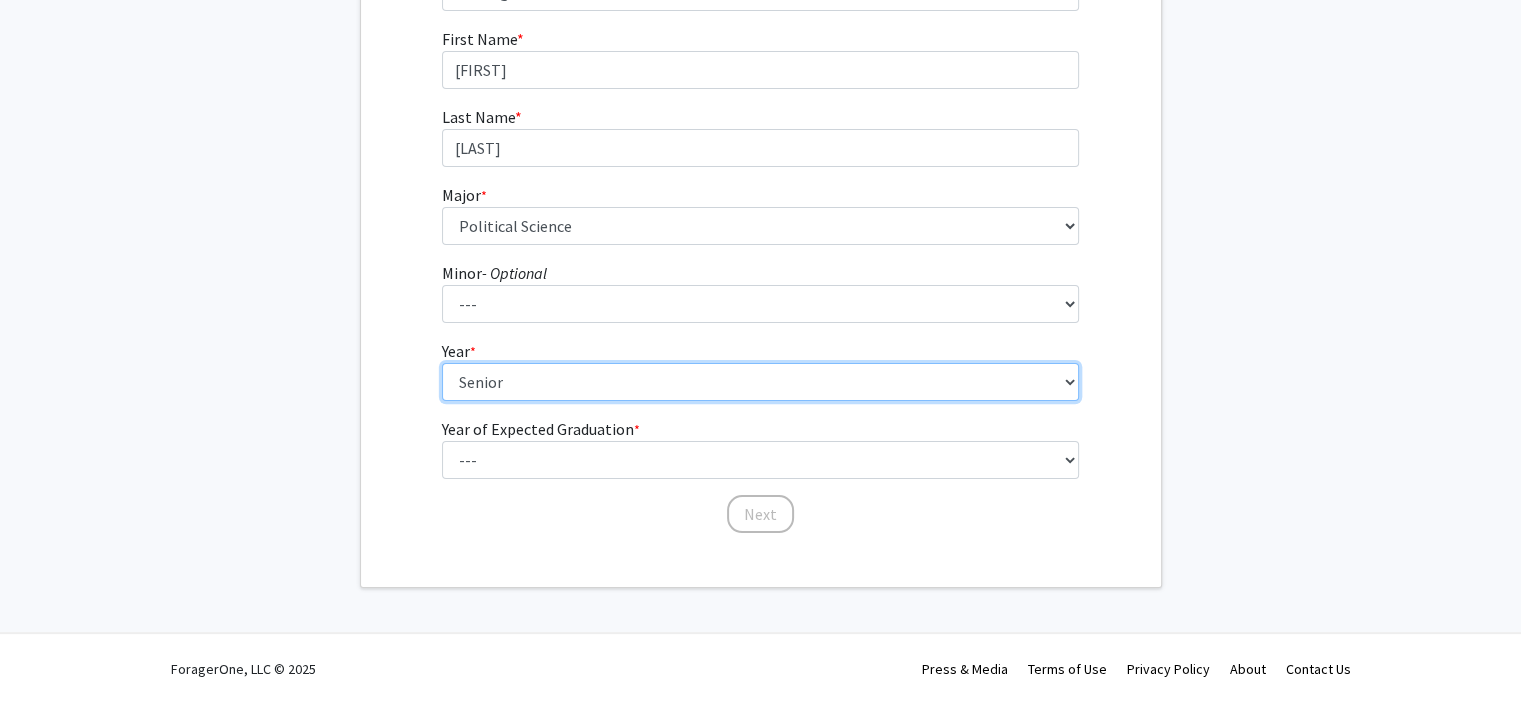 click on "---  First-year   Sophomore   Junior   Senior   Postbaccalaureate Certificate" at bounding box center [760, 382] 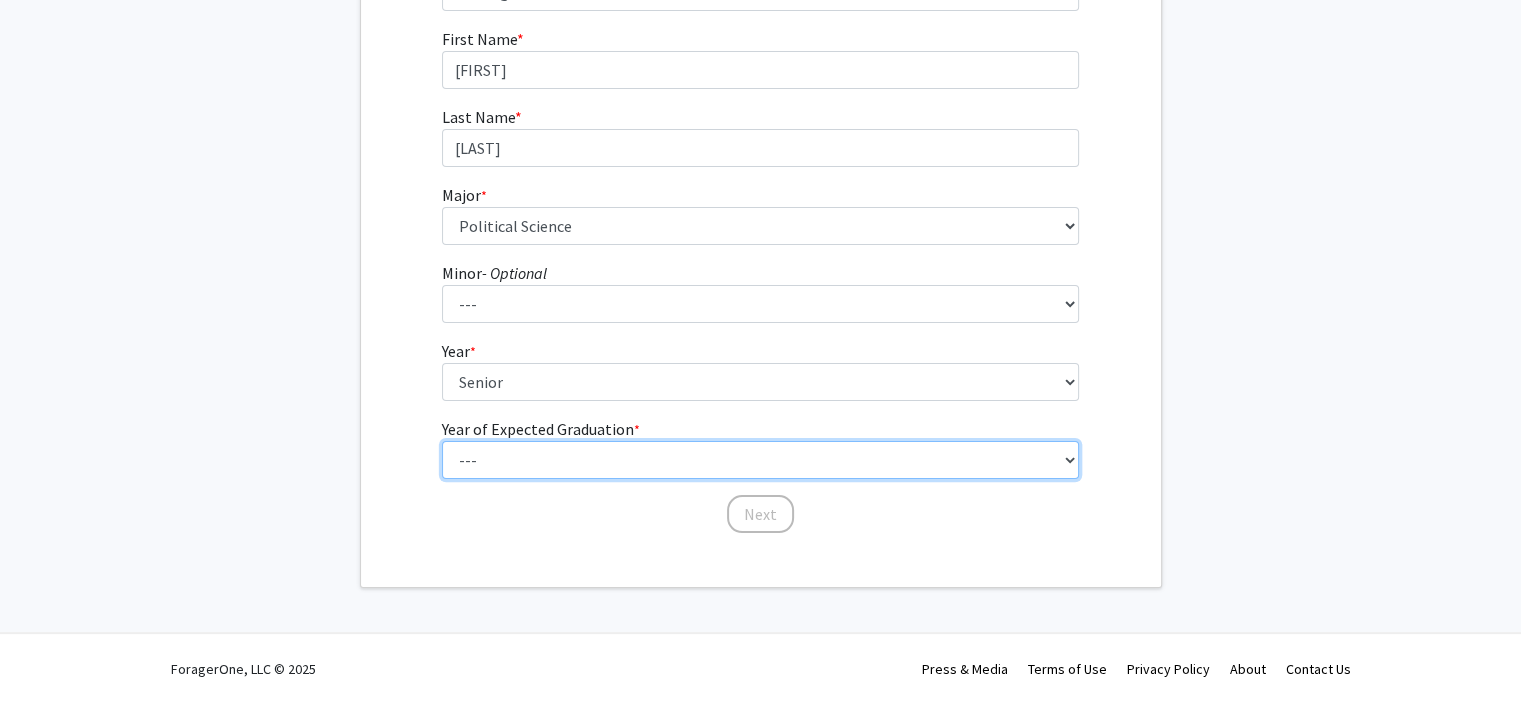 click on "---  2025   2026   2027   2028   2029   2030   2031   2032   2033   2034" at bounding box center [760, 460] 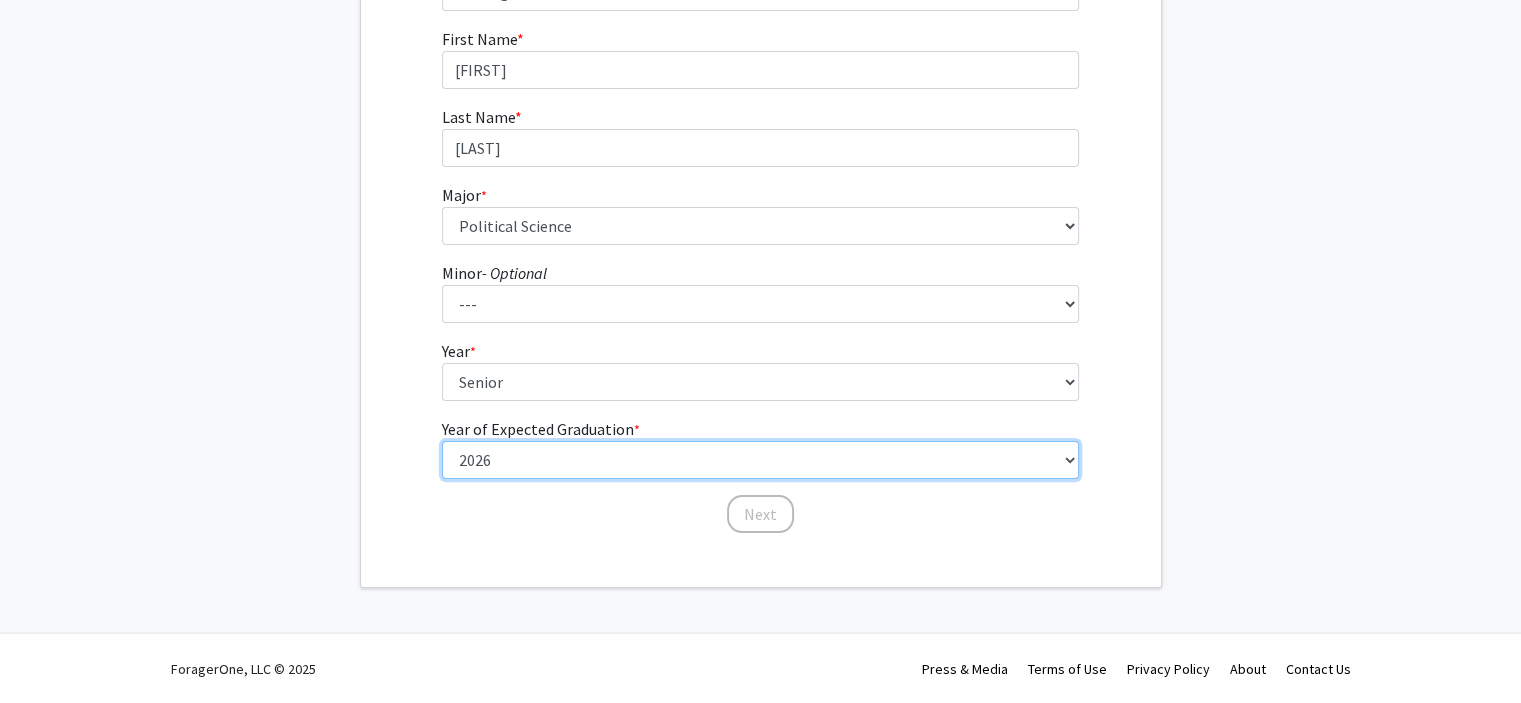 click on "---  2025   2026   2027   2028   2029   2030   2031   2032   2033   2034" at bounding box center [760, 460] 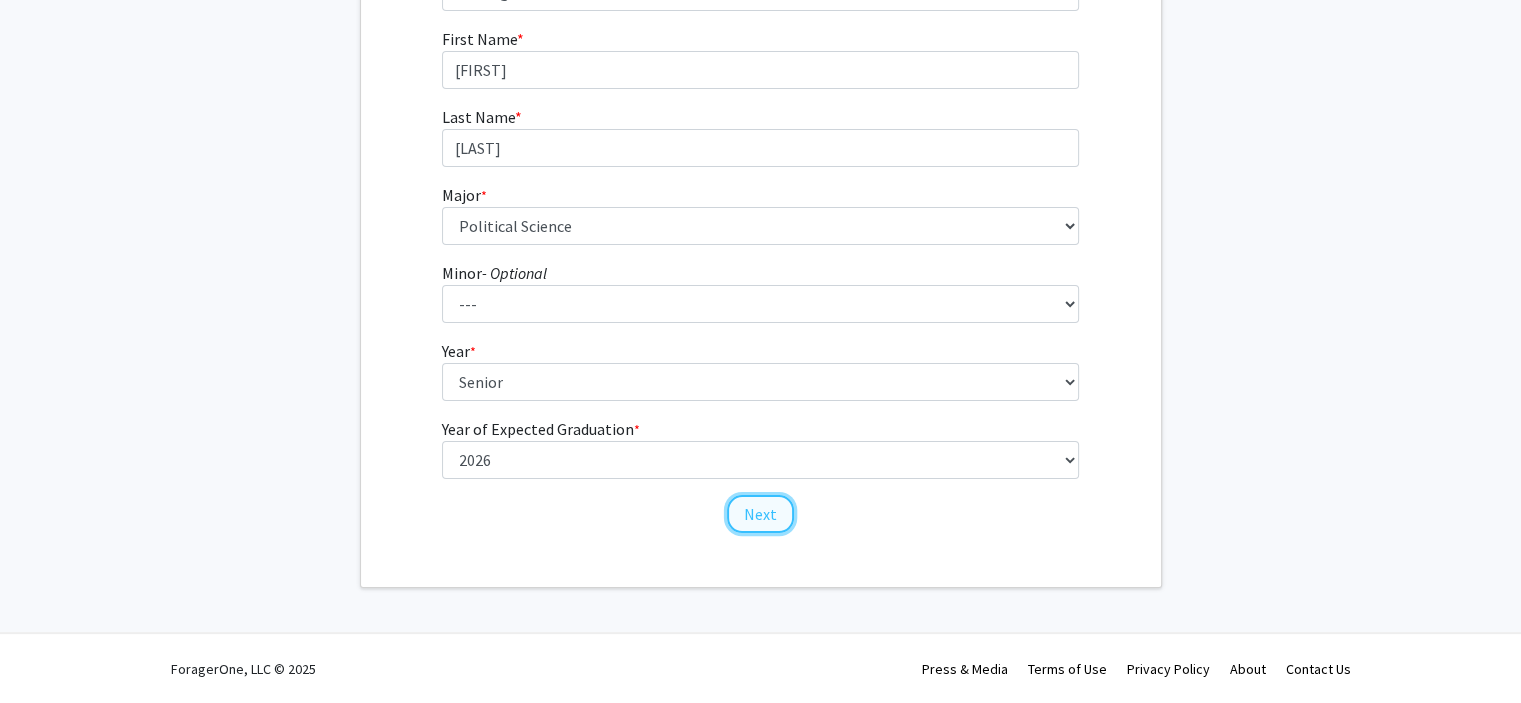 click on "Next" 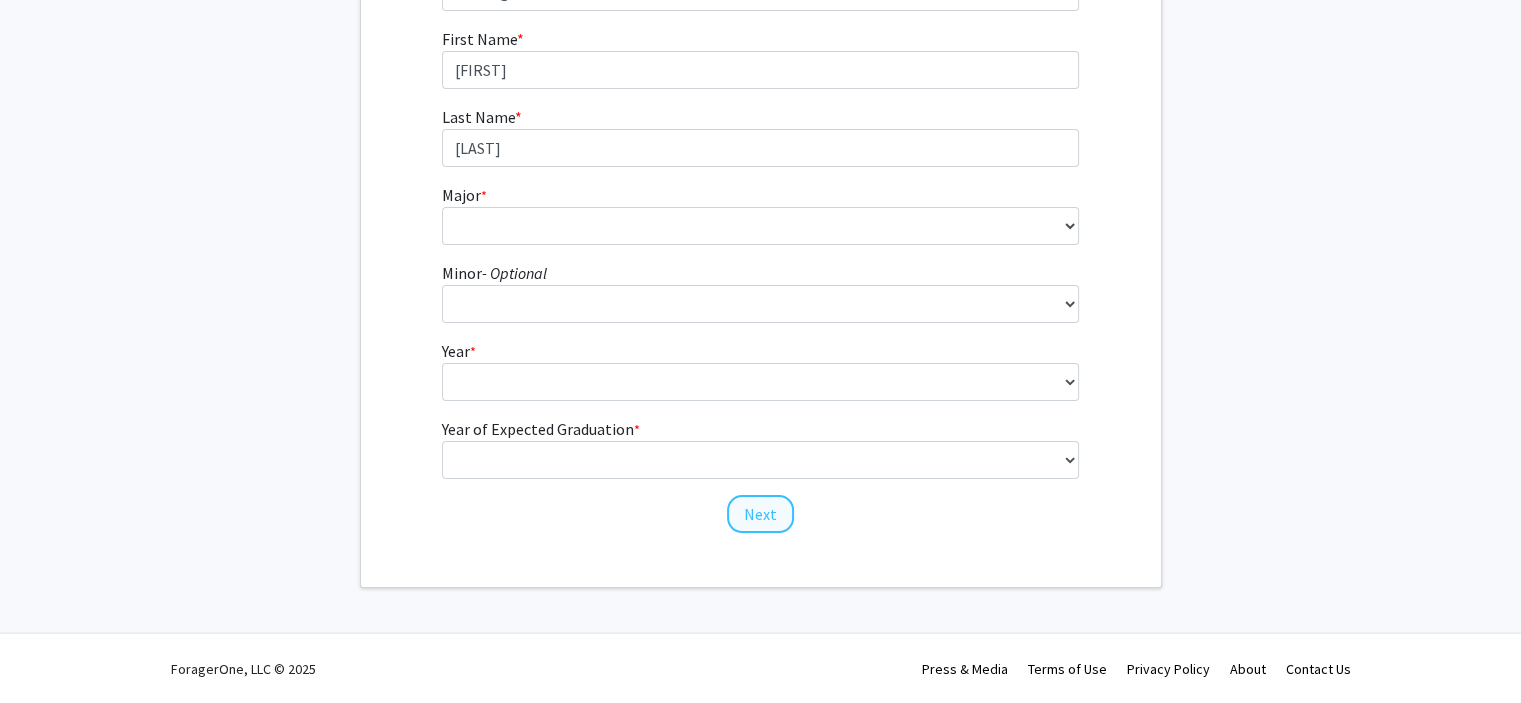 scroll, scrollTop: 0, scrollLeft: 0, axis: both 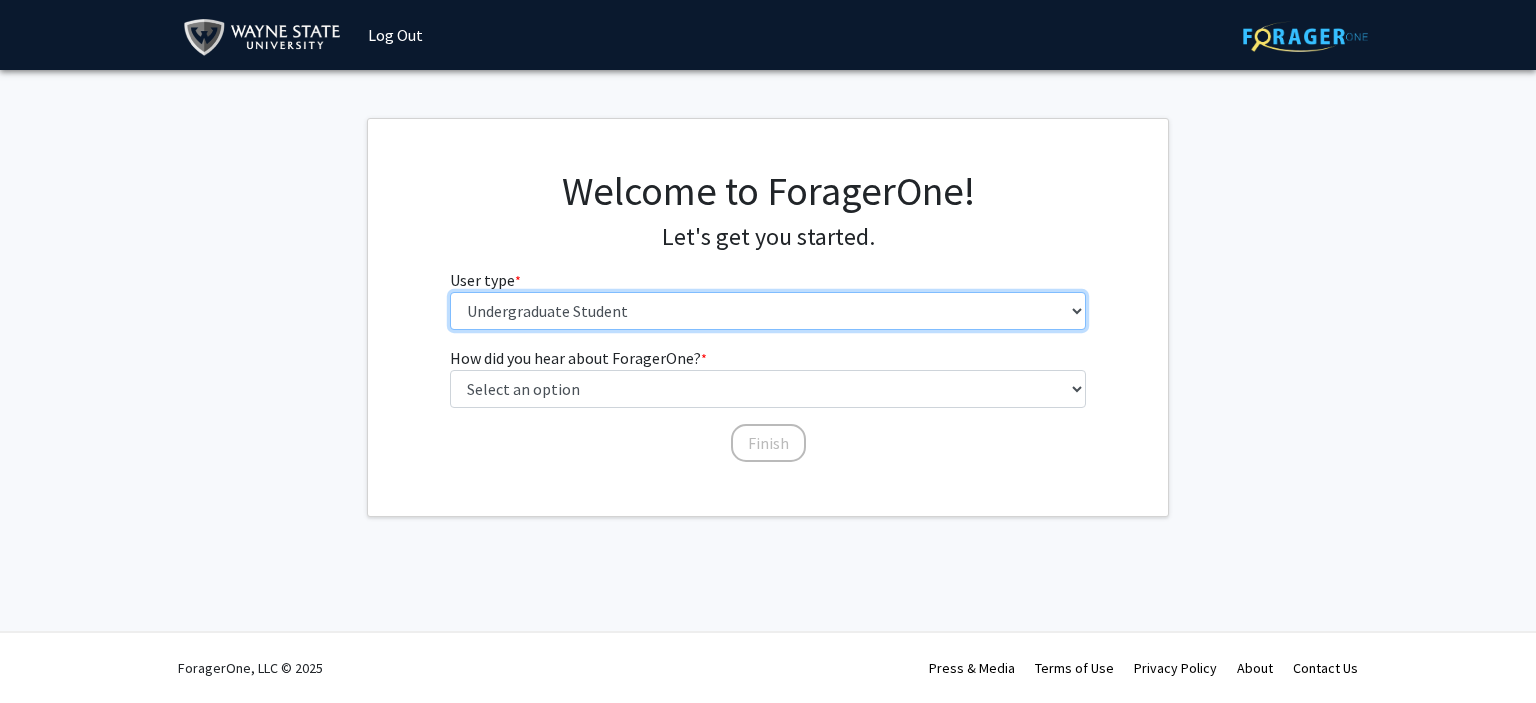 click on "Please tell us who you are  Undergraduate Student   Master's Student   Doctoral Candidate (PhD, MD, DMD, PharmD, etc.)   Postdoctoral Researcher / Research Staff / Medical Resident / Medical Fellow   Faculty   Administrative Staff" at bounding box center (768, 311) 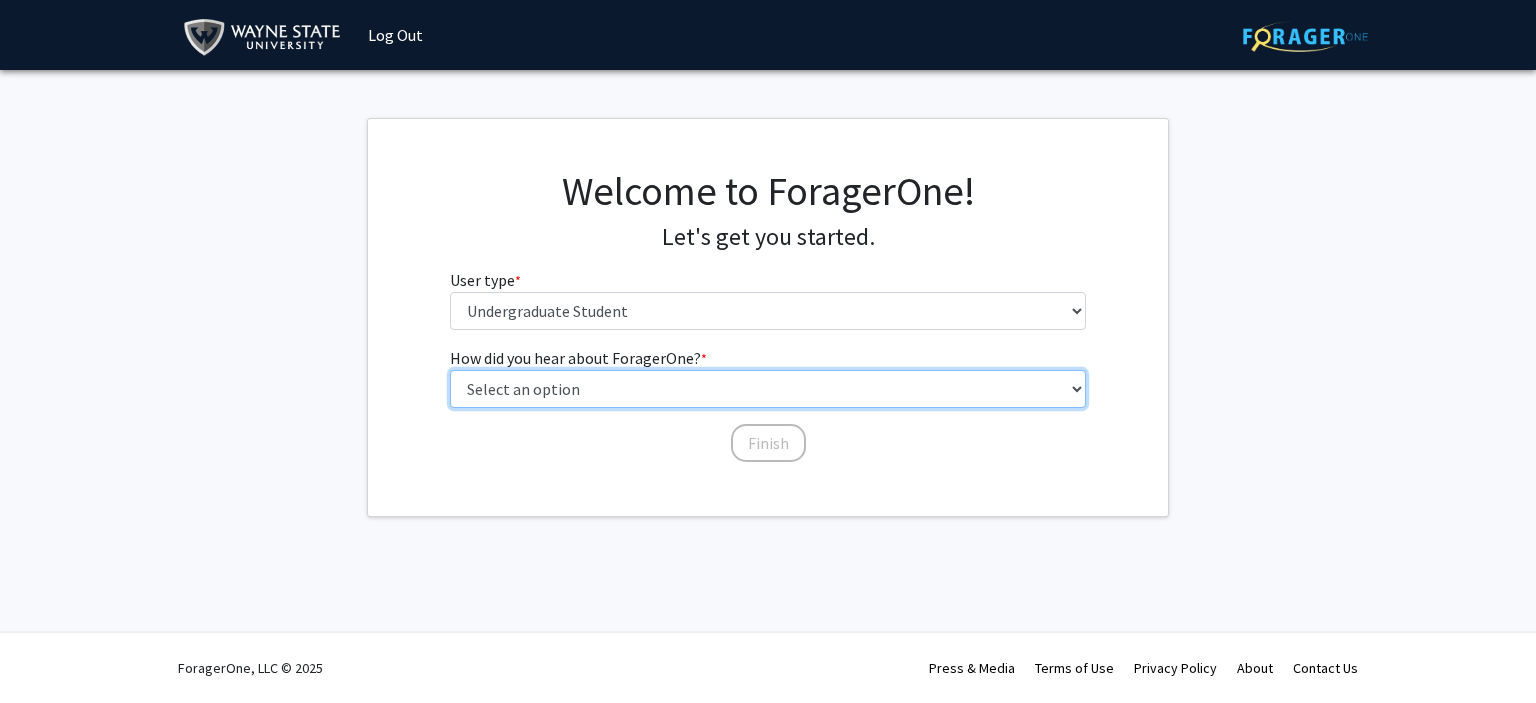 click on "Select an option  Peer/student recommendation   Faculty/staff recommendation   University website   University email or newsletter   Other" at bounding box center [768, 389] 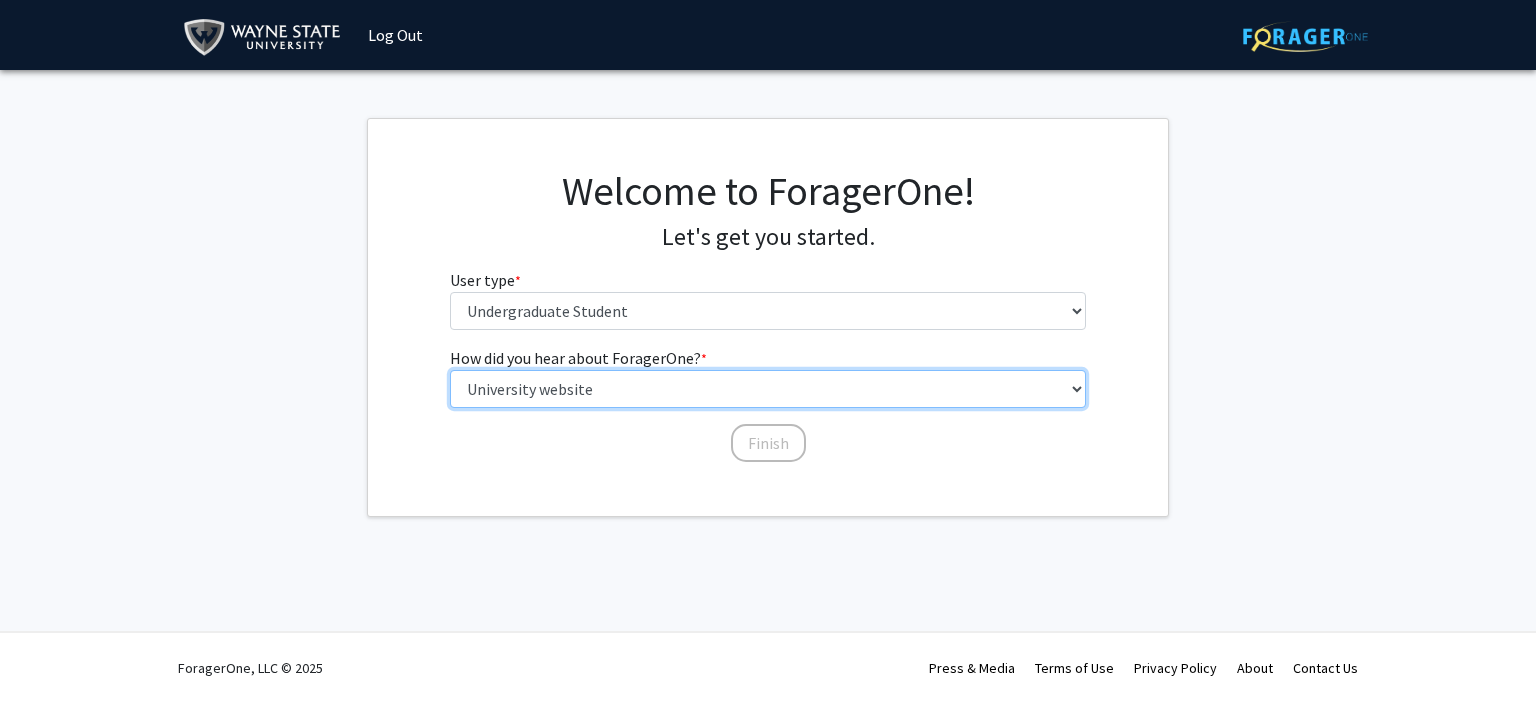 click on "Select an option  Peer/student recommendation   Faculty/staff recommendation   University website   University email or newsletter   Other" at bounding box center [768, 389] 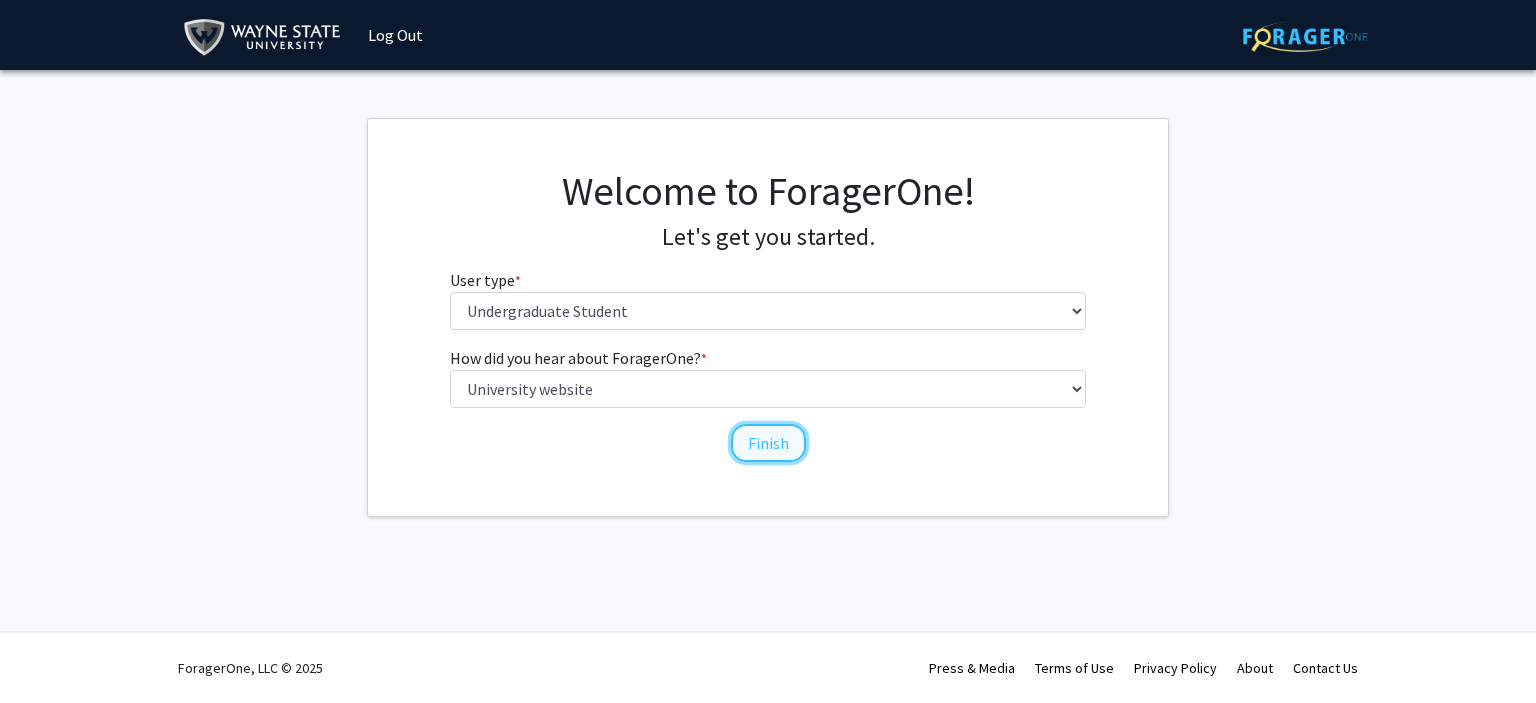 click on "Finish" 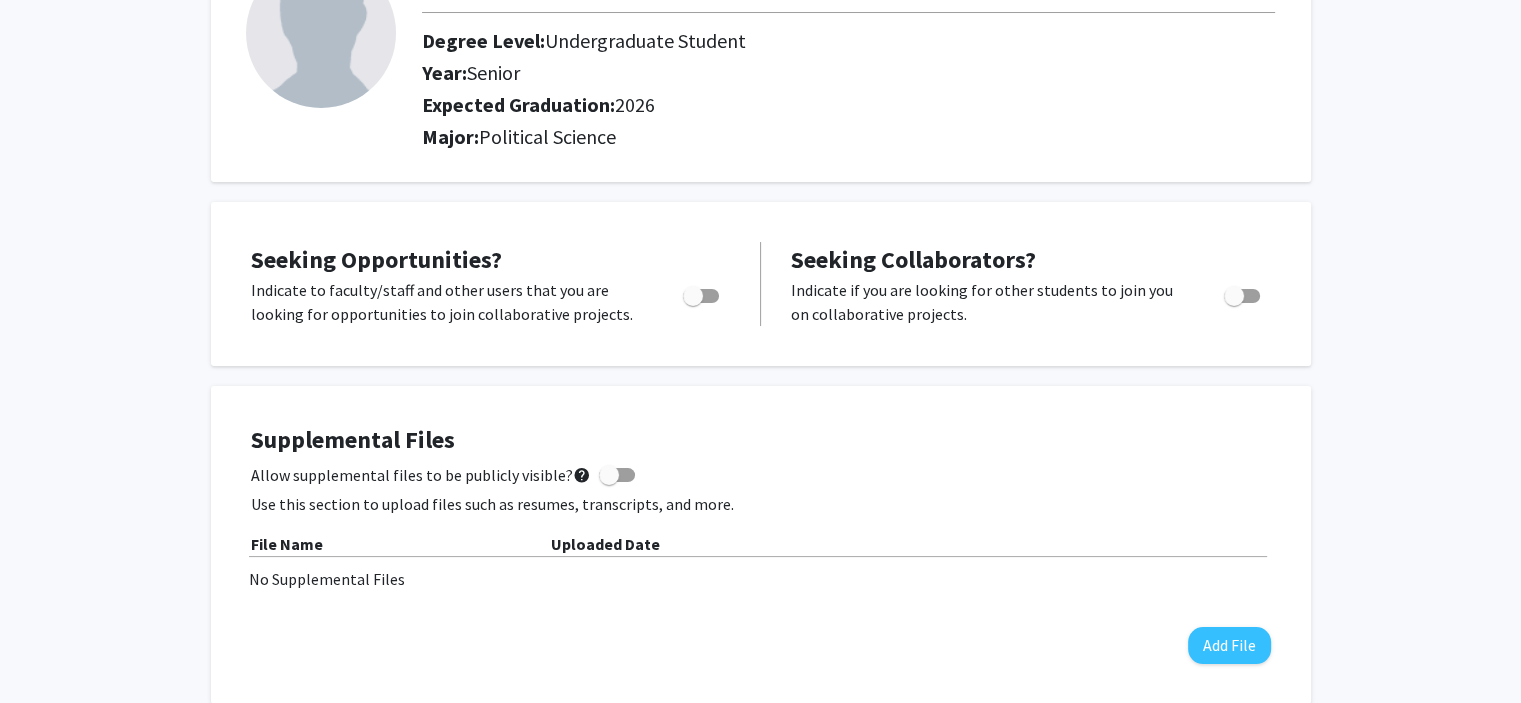 scroll, scrollTop: 175, scrollLeft: 0, axis: vertical 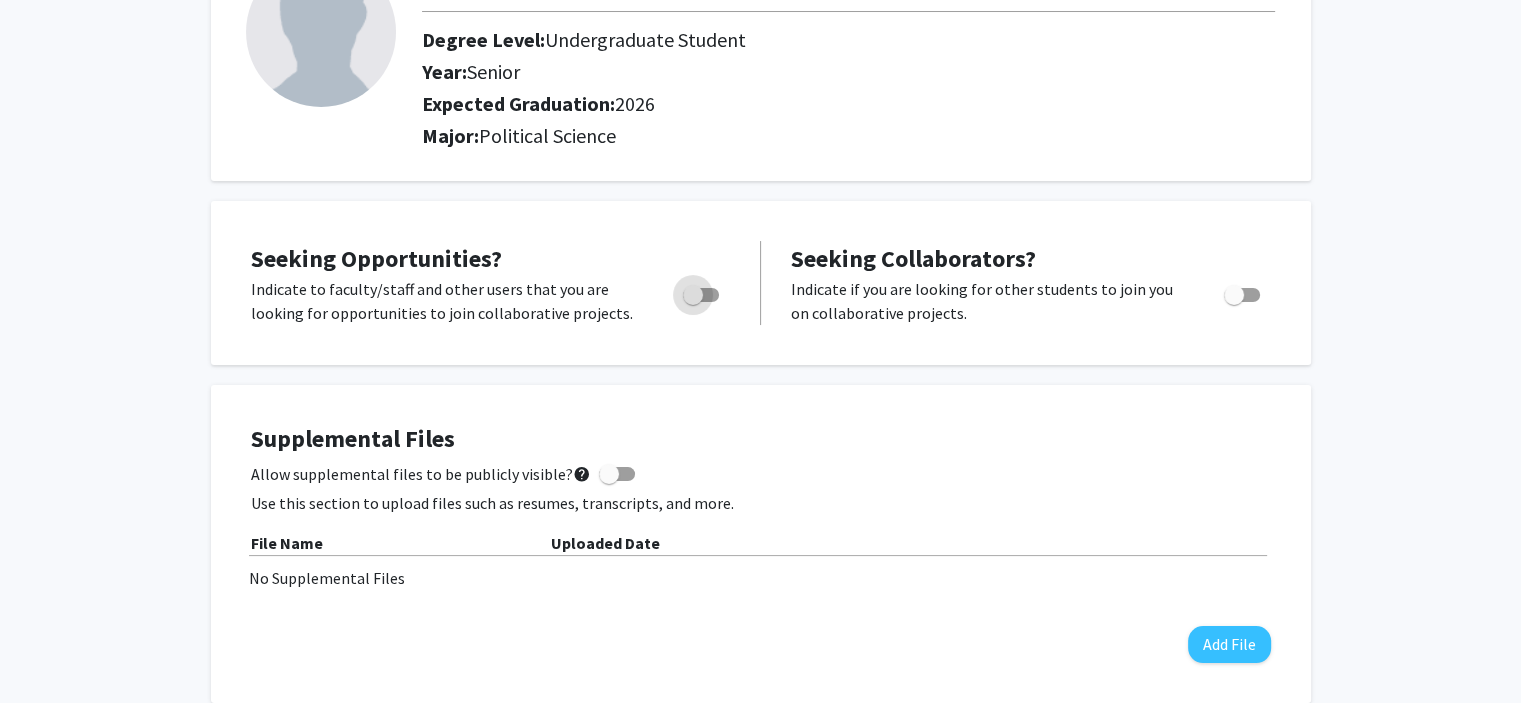 click at bounding box center [701, 295] 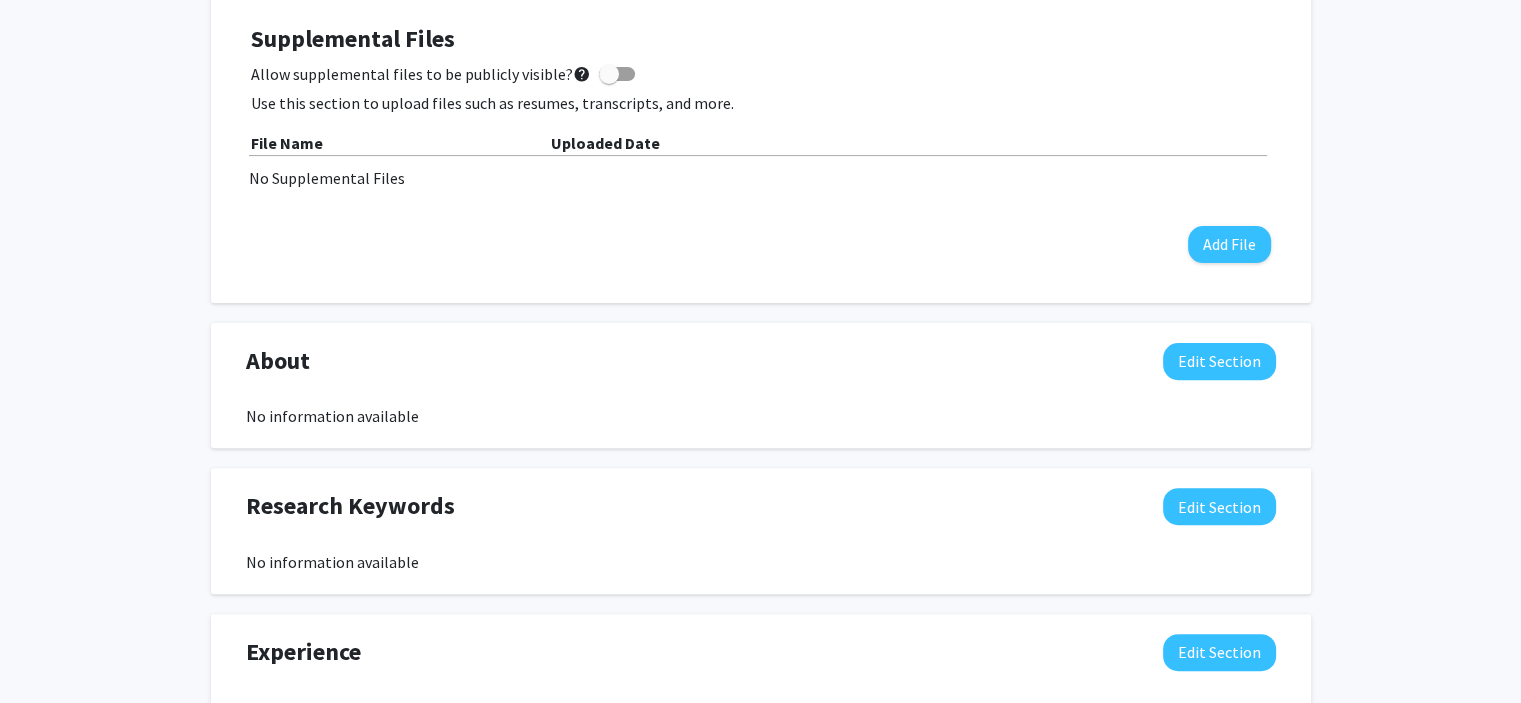 scroll, scrollTop: 631, scrollLeft: 0, axis: vertical 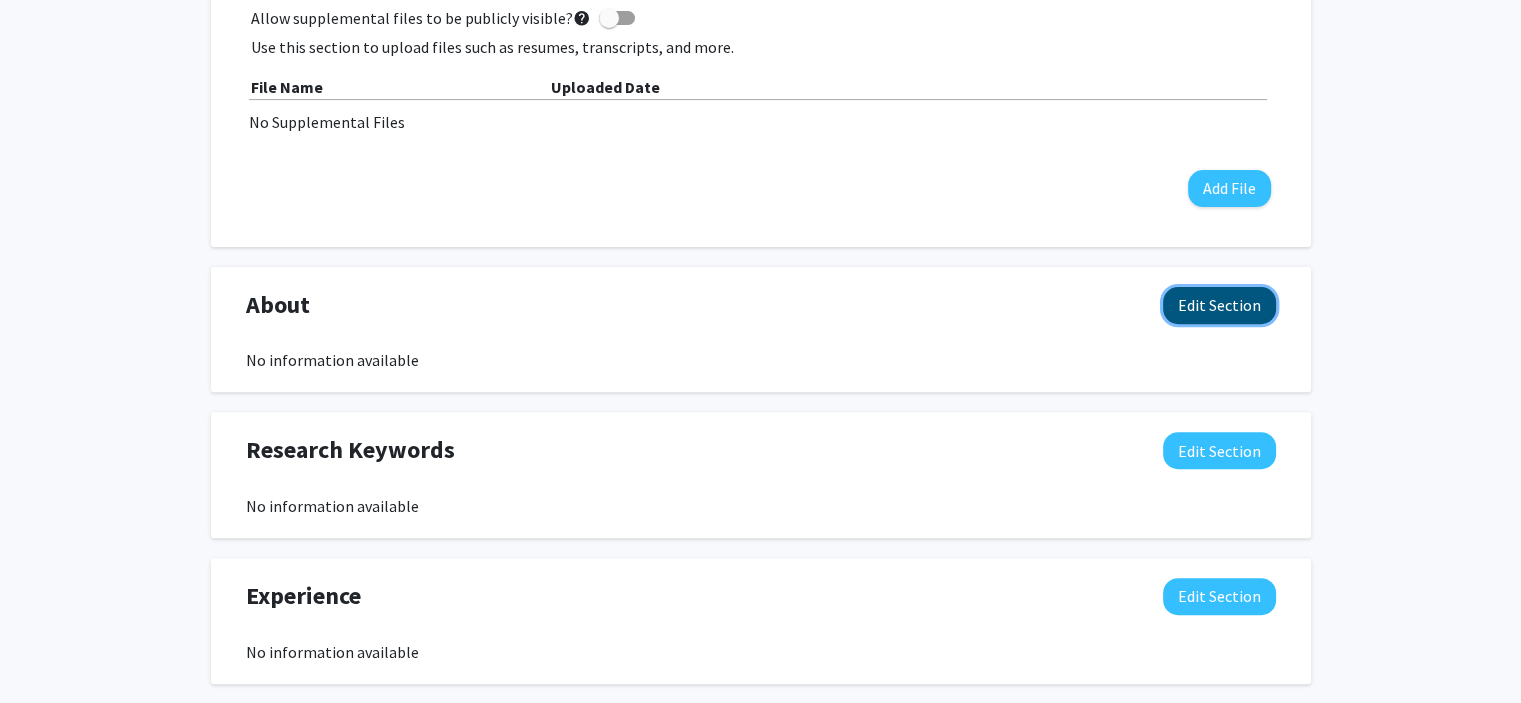 click on "Edit Section" 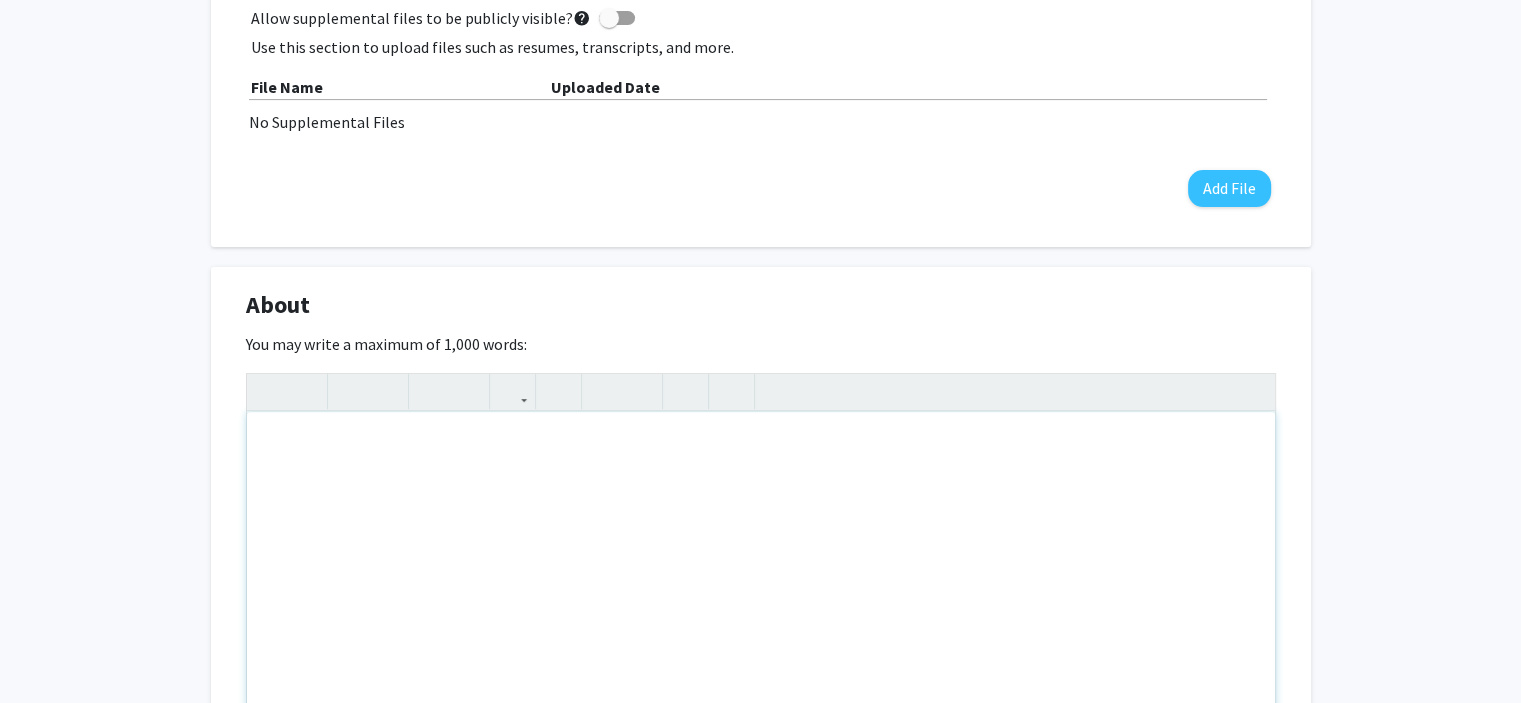 click at bounding box center (761, 562) 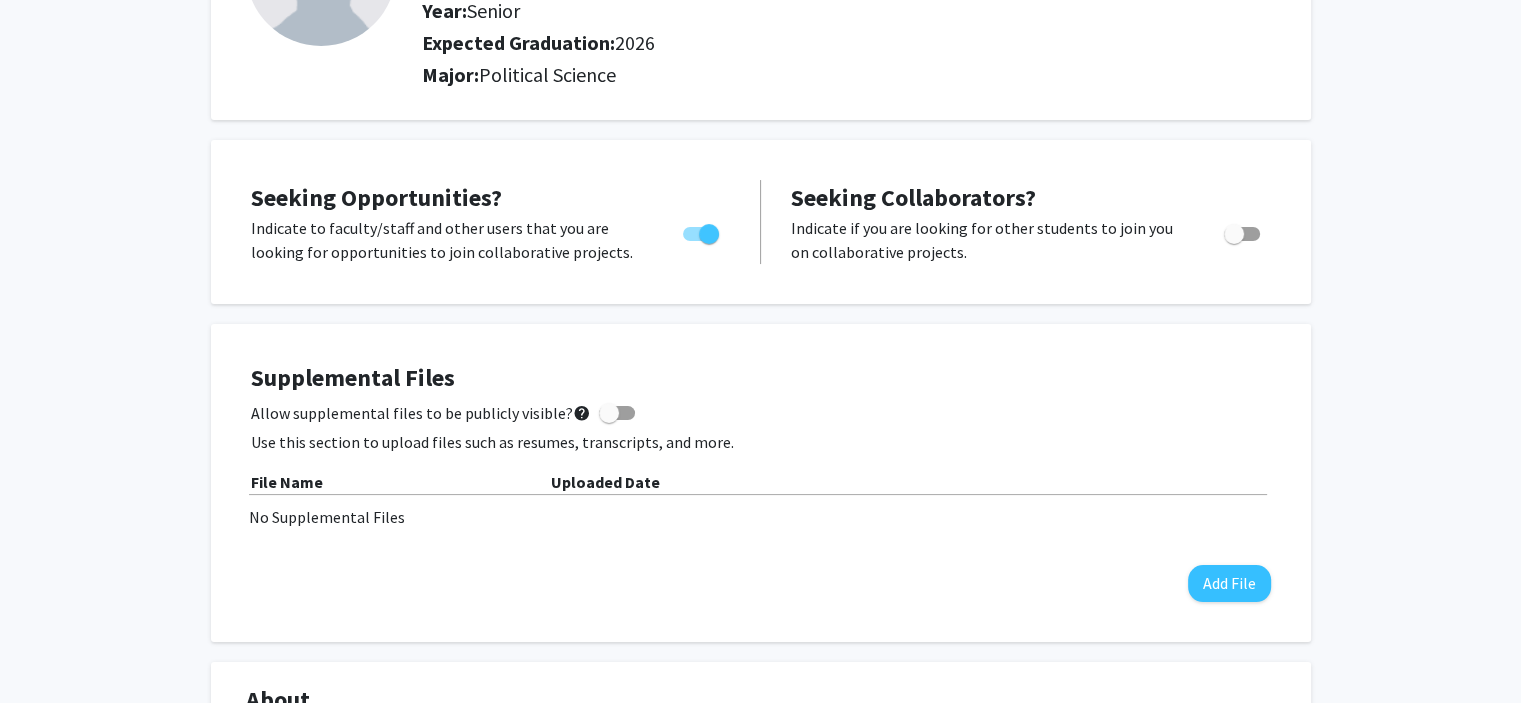 scroll, scrollTop: 0, scrollLeft: 0, axis: both 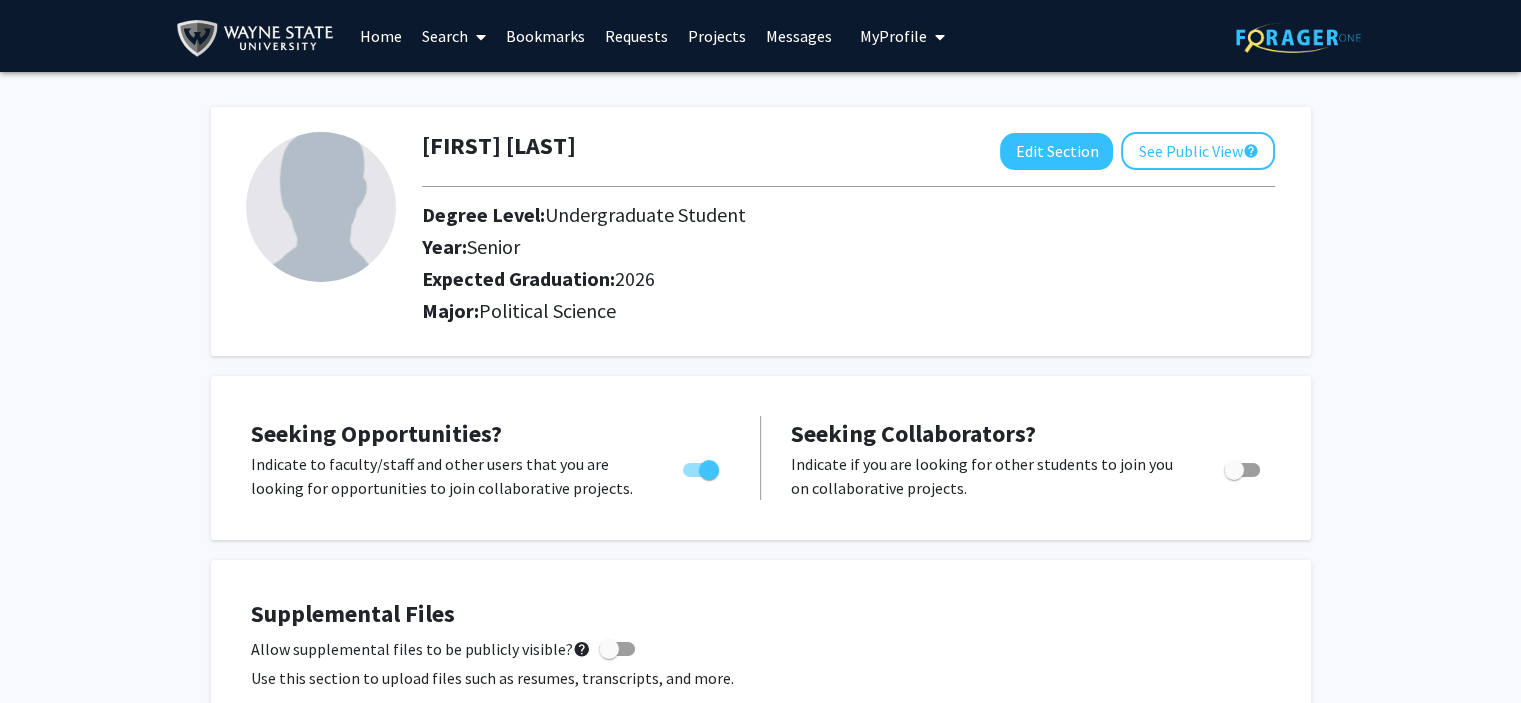 click on "Requests" at bounding box center [636, 36] 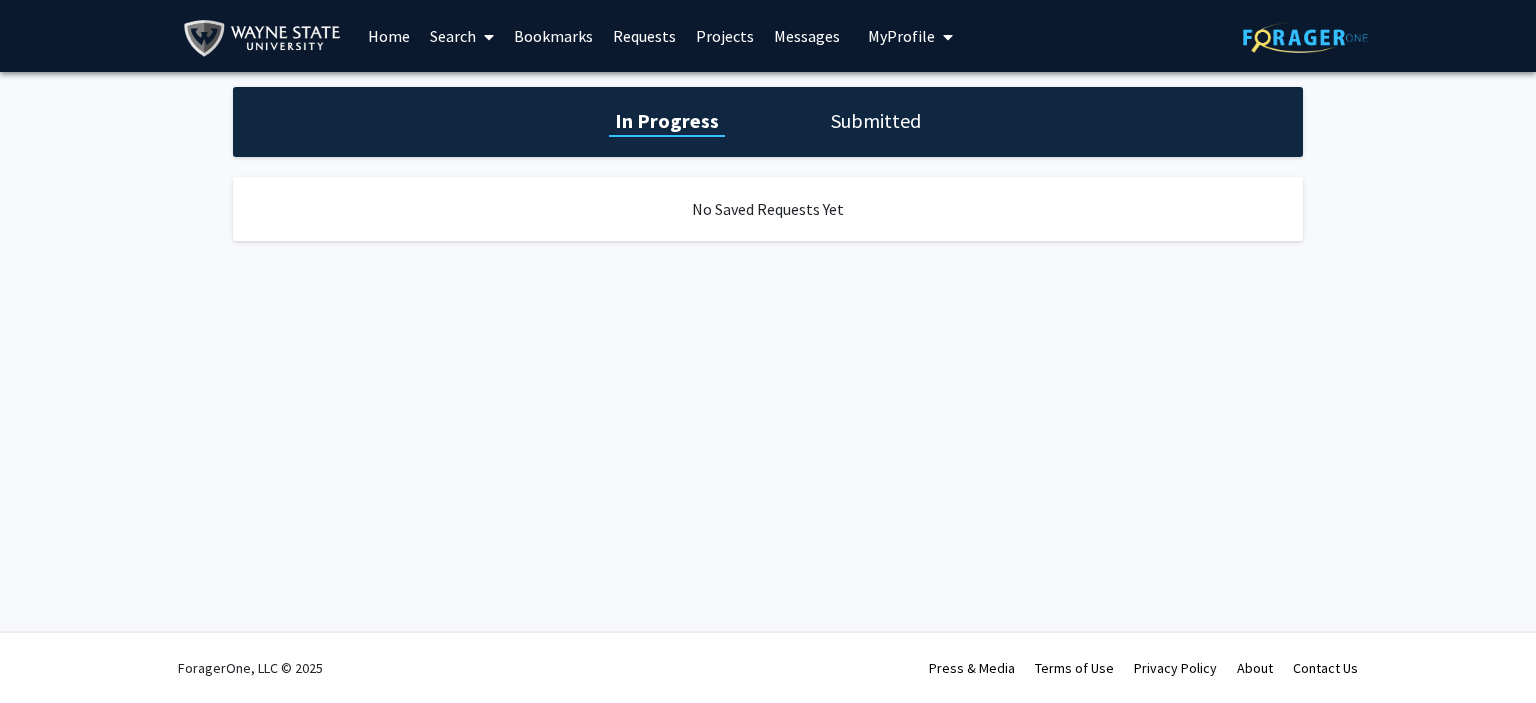 click on "Projects" at bounding box center (725, 36) 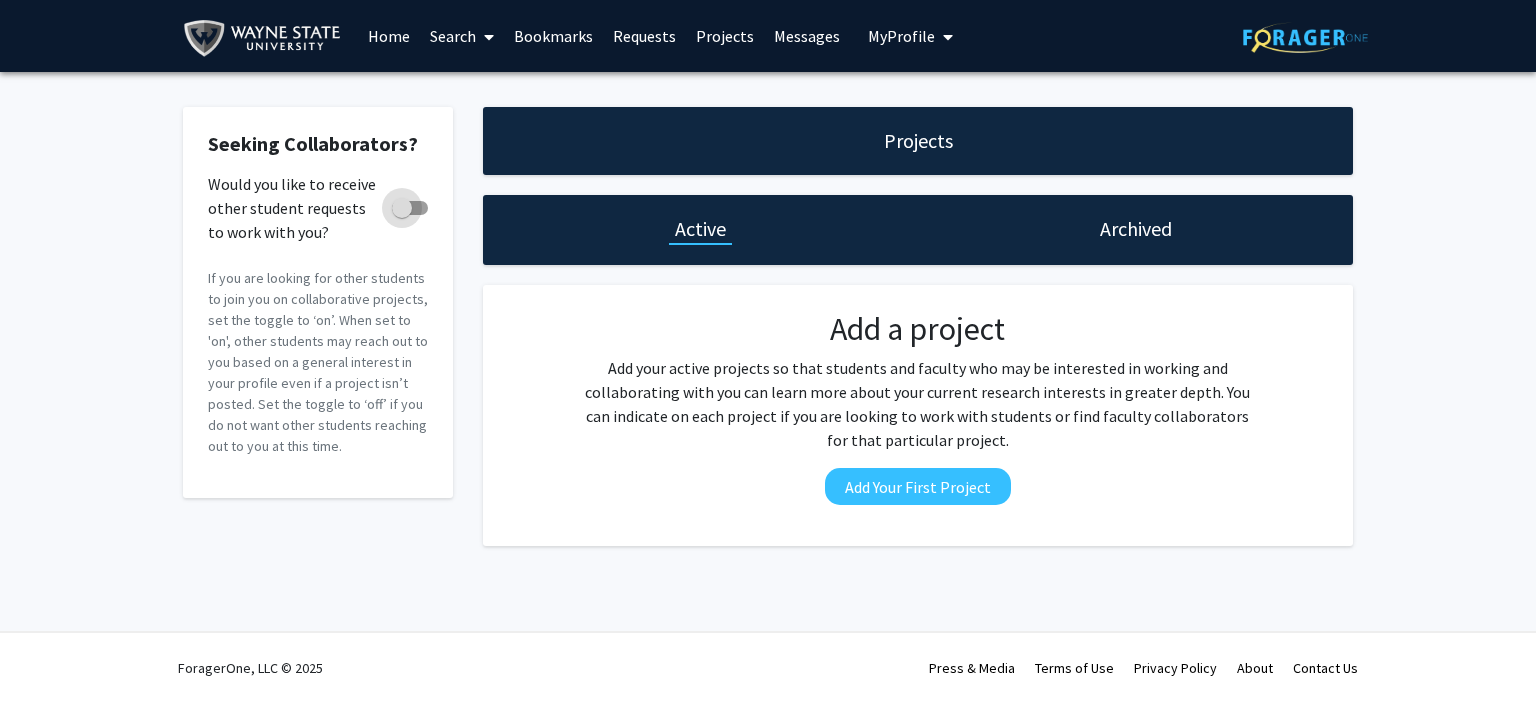 click at bounding box center [410, 208] 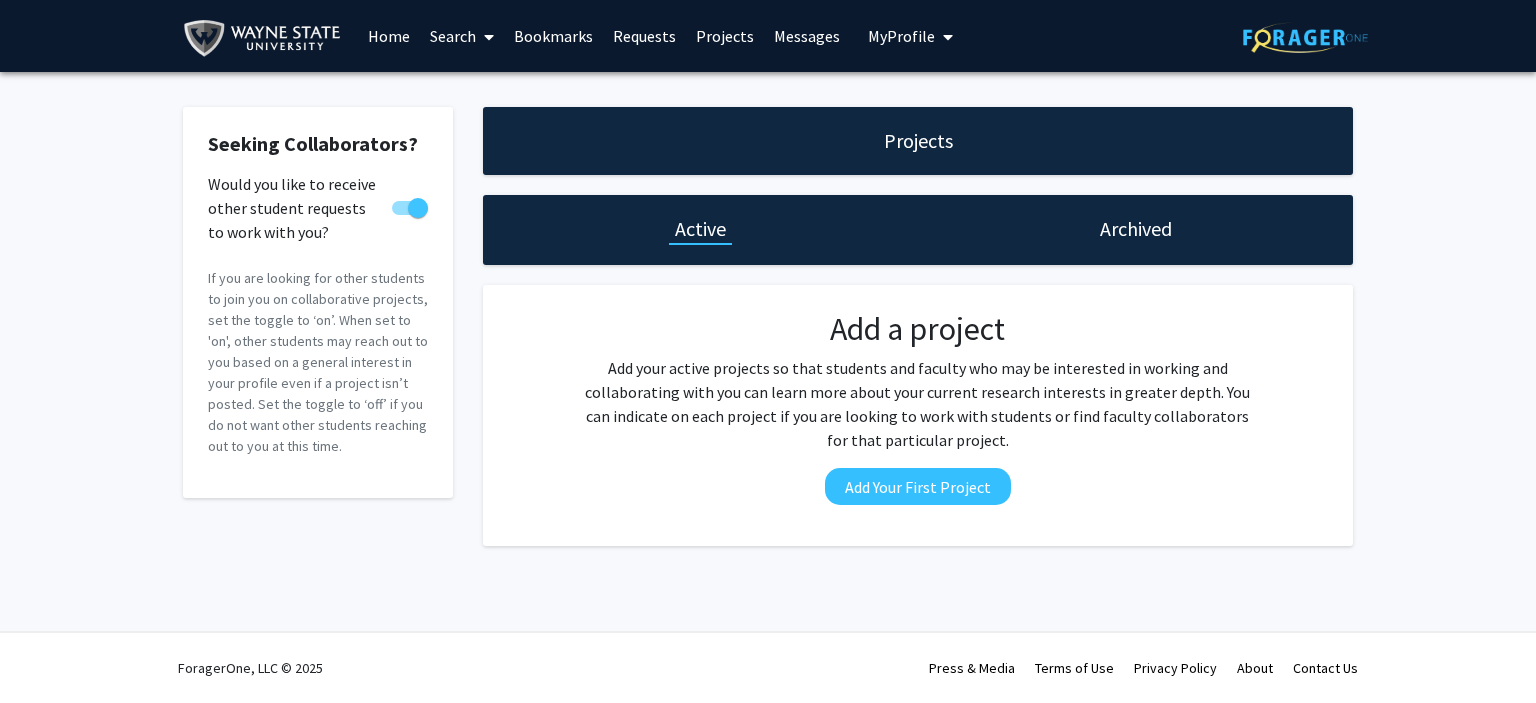 click on "Search" at bounding box center (462, 36) 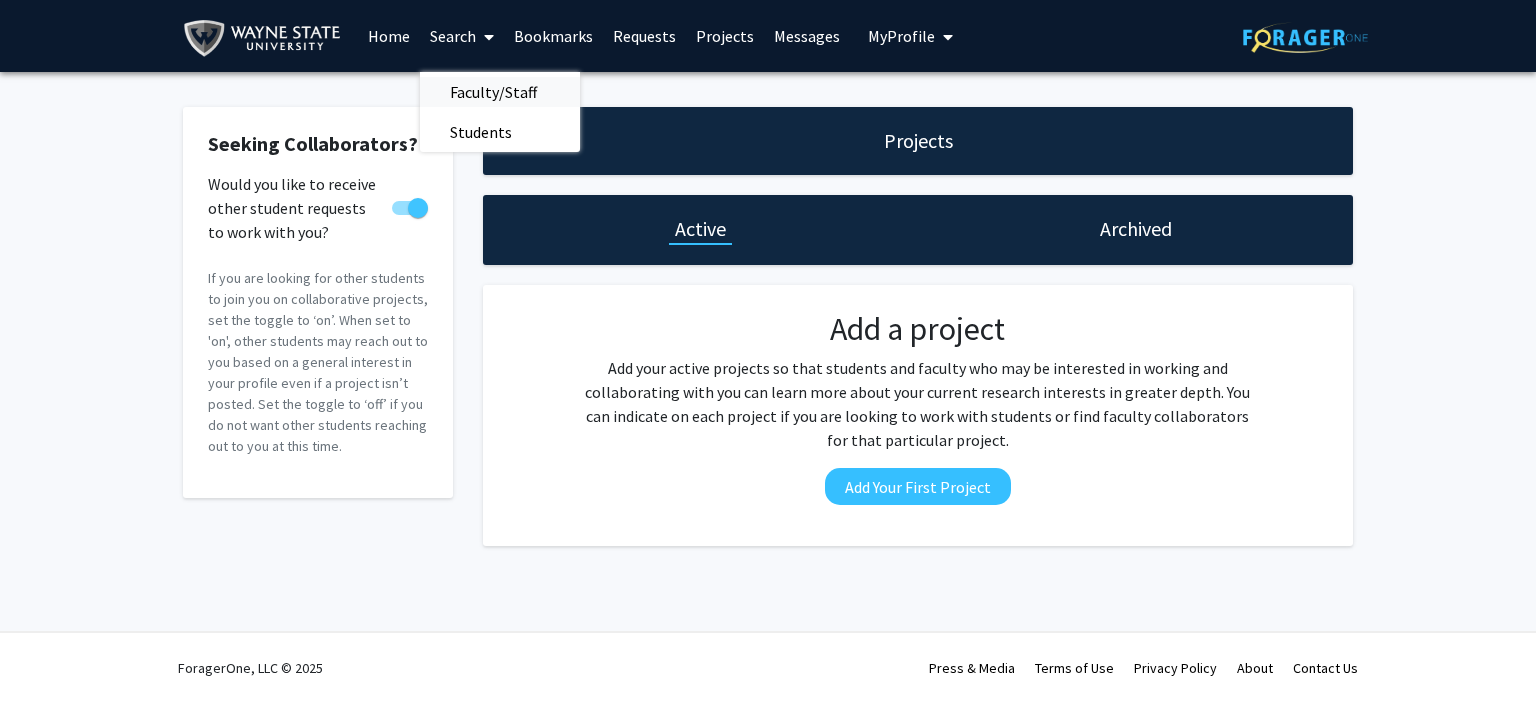 click on "Faculty/Staff" at bounding box center [493, 92] 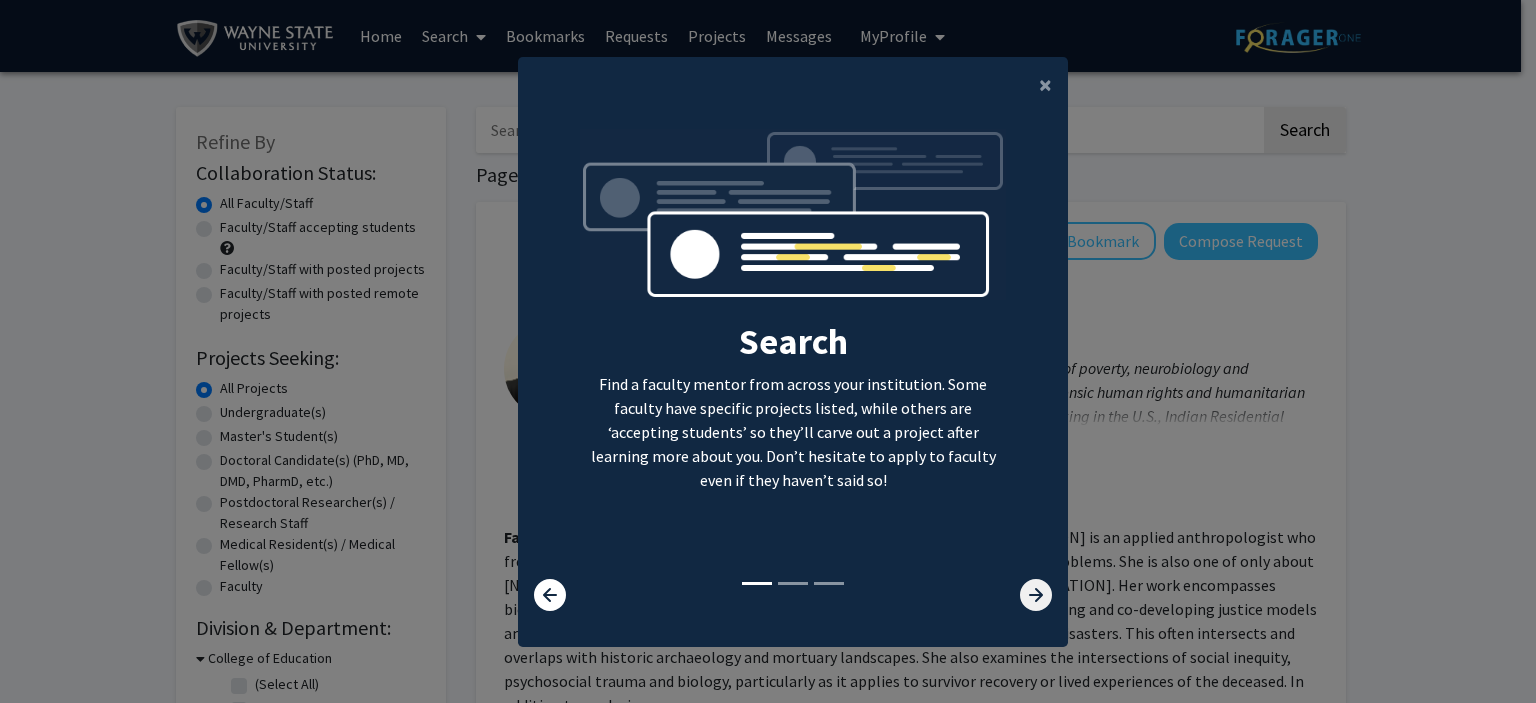 click 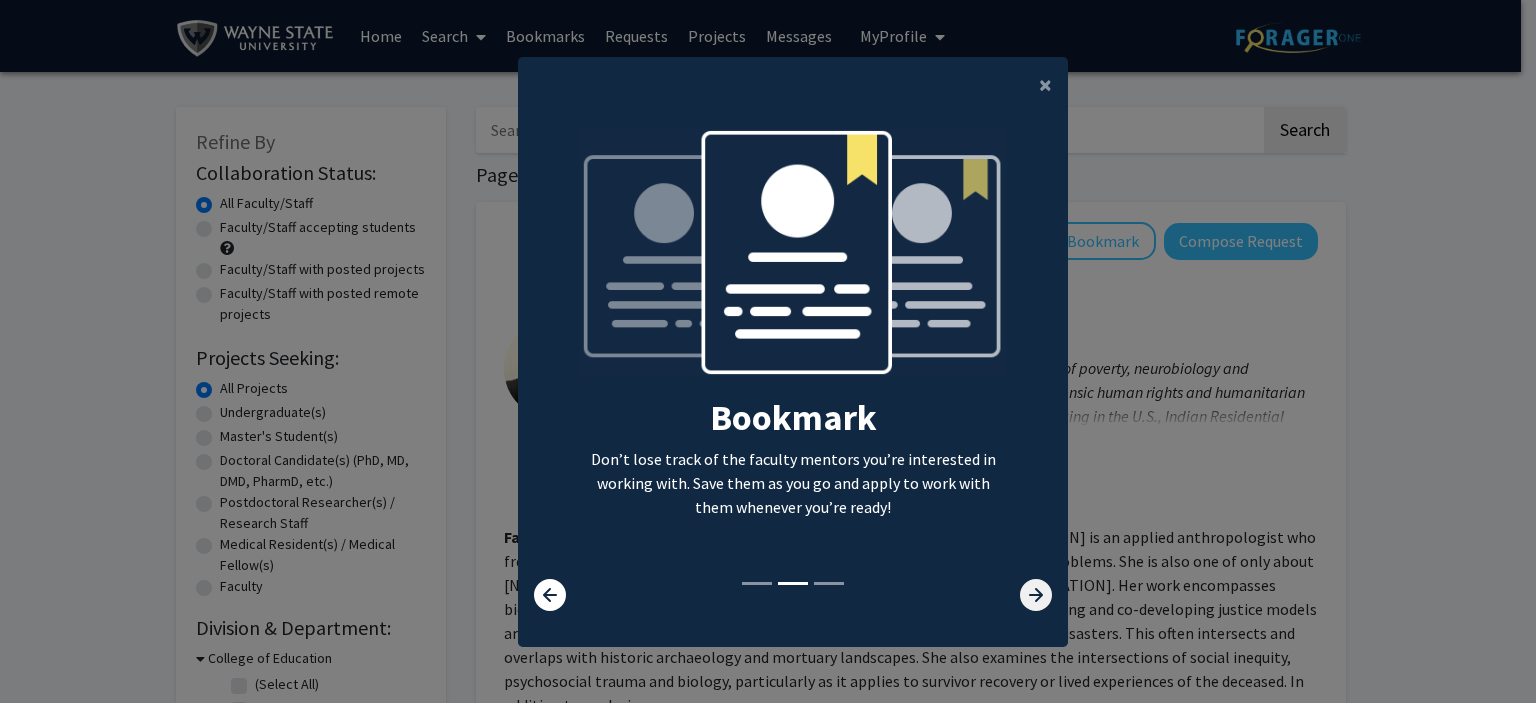 click 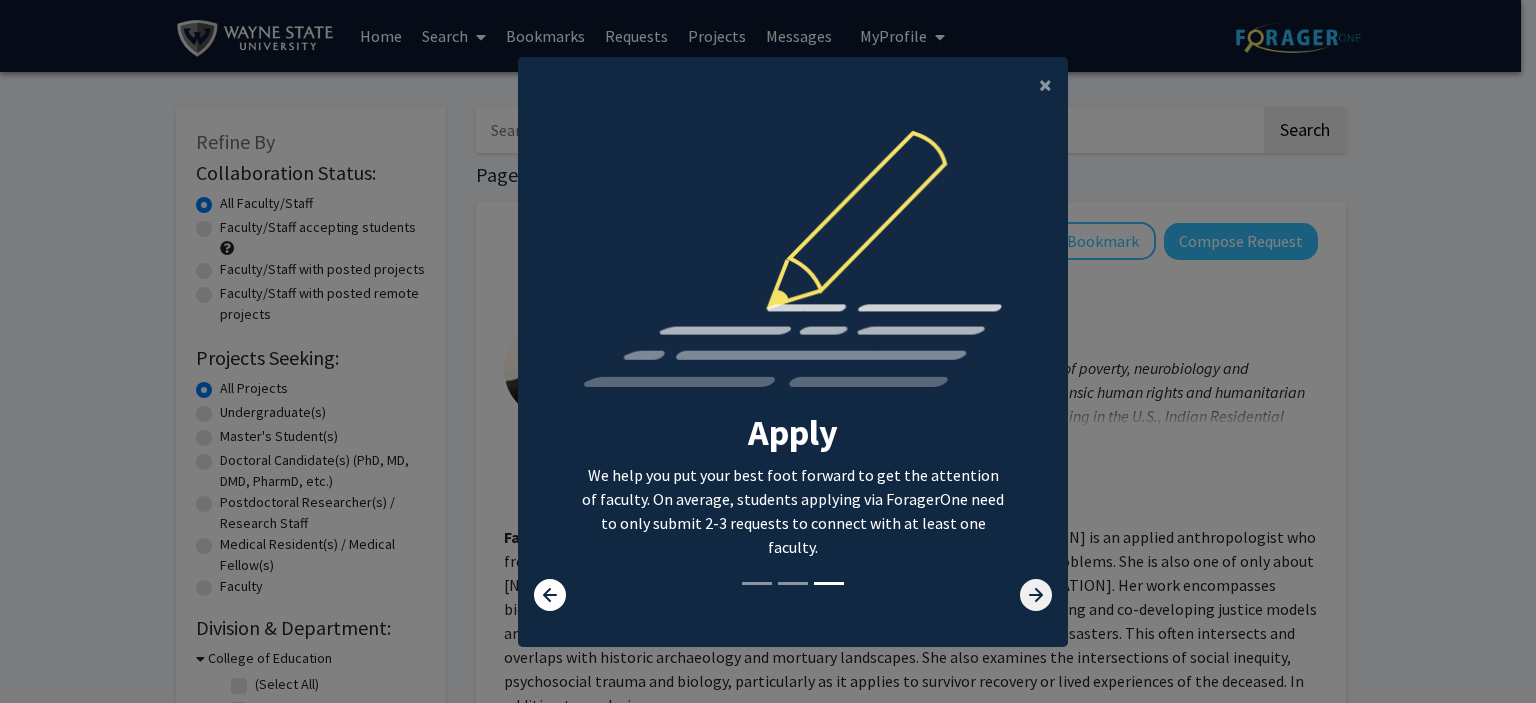click 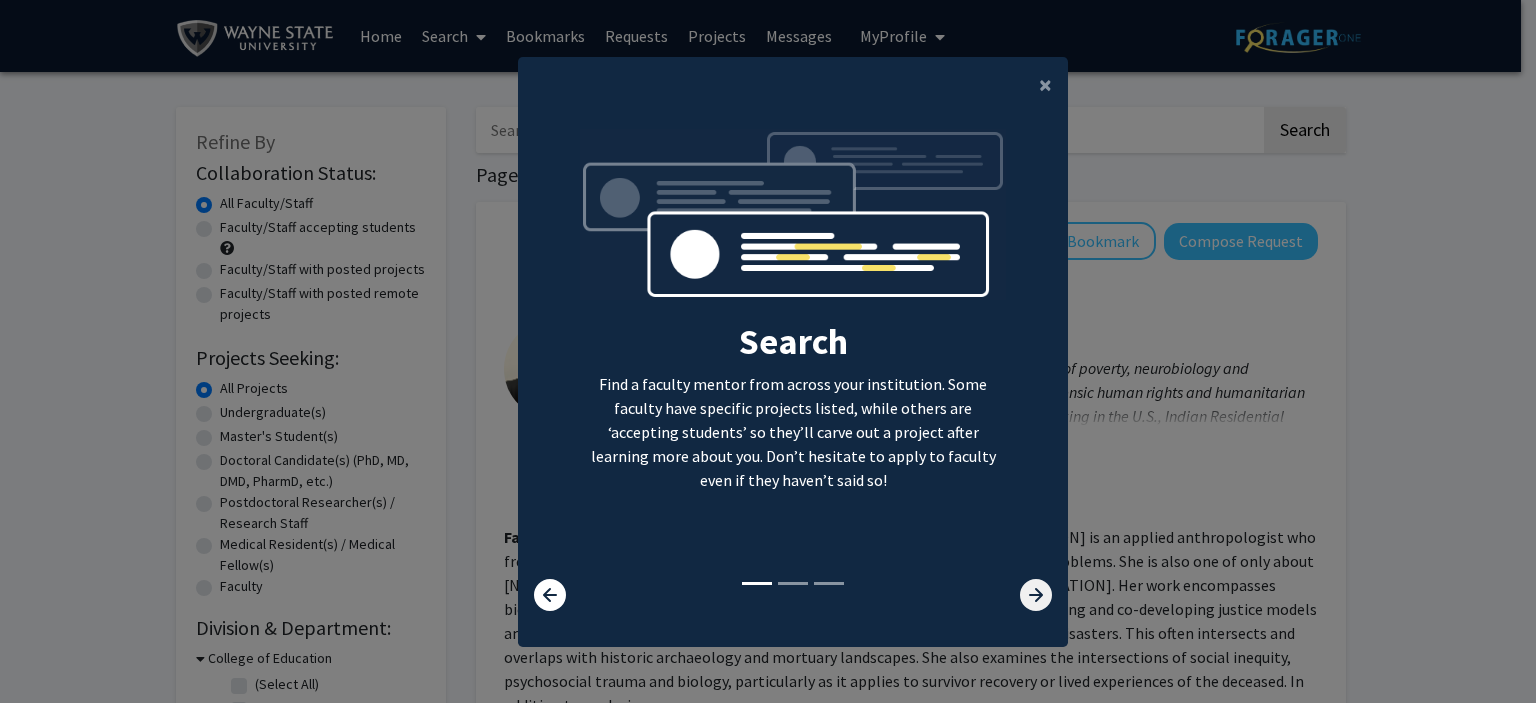 click 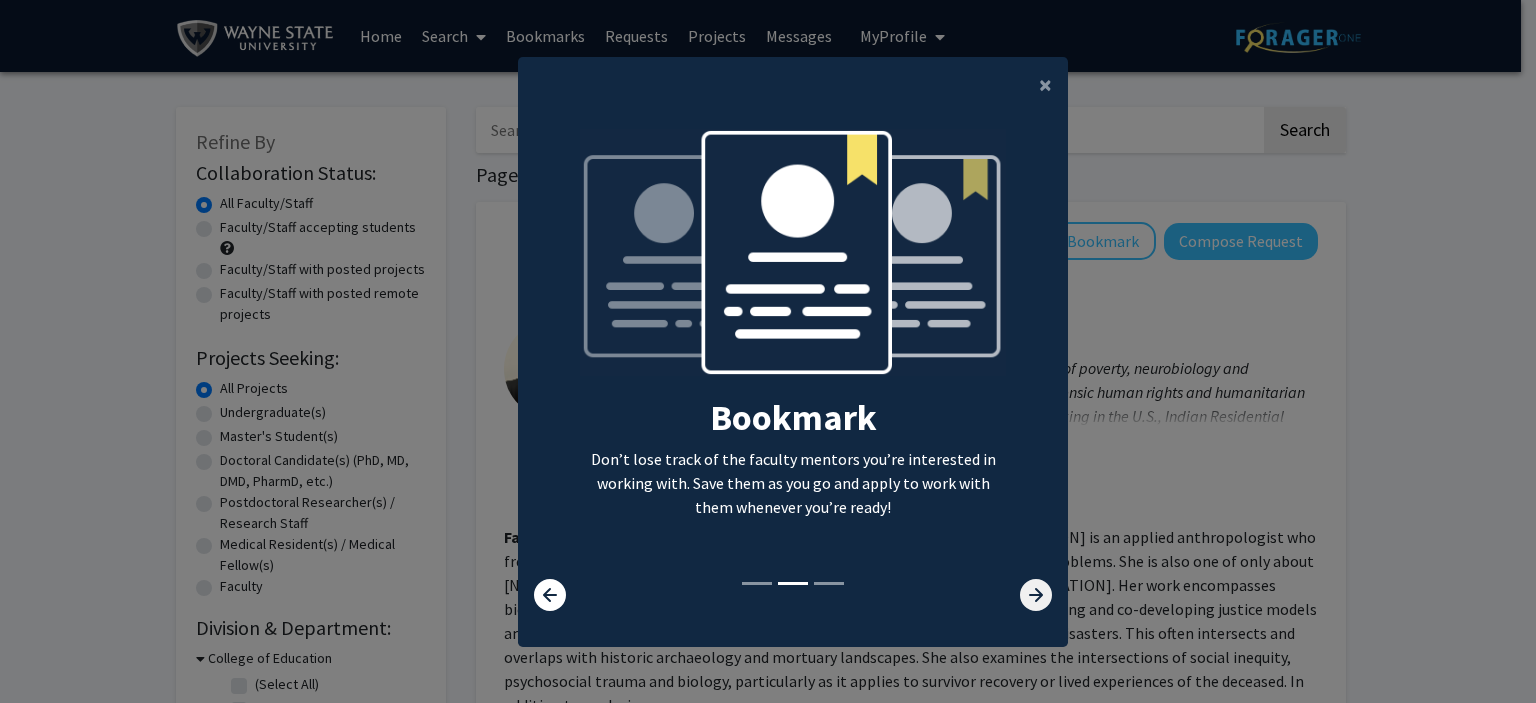 click 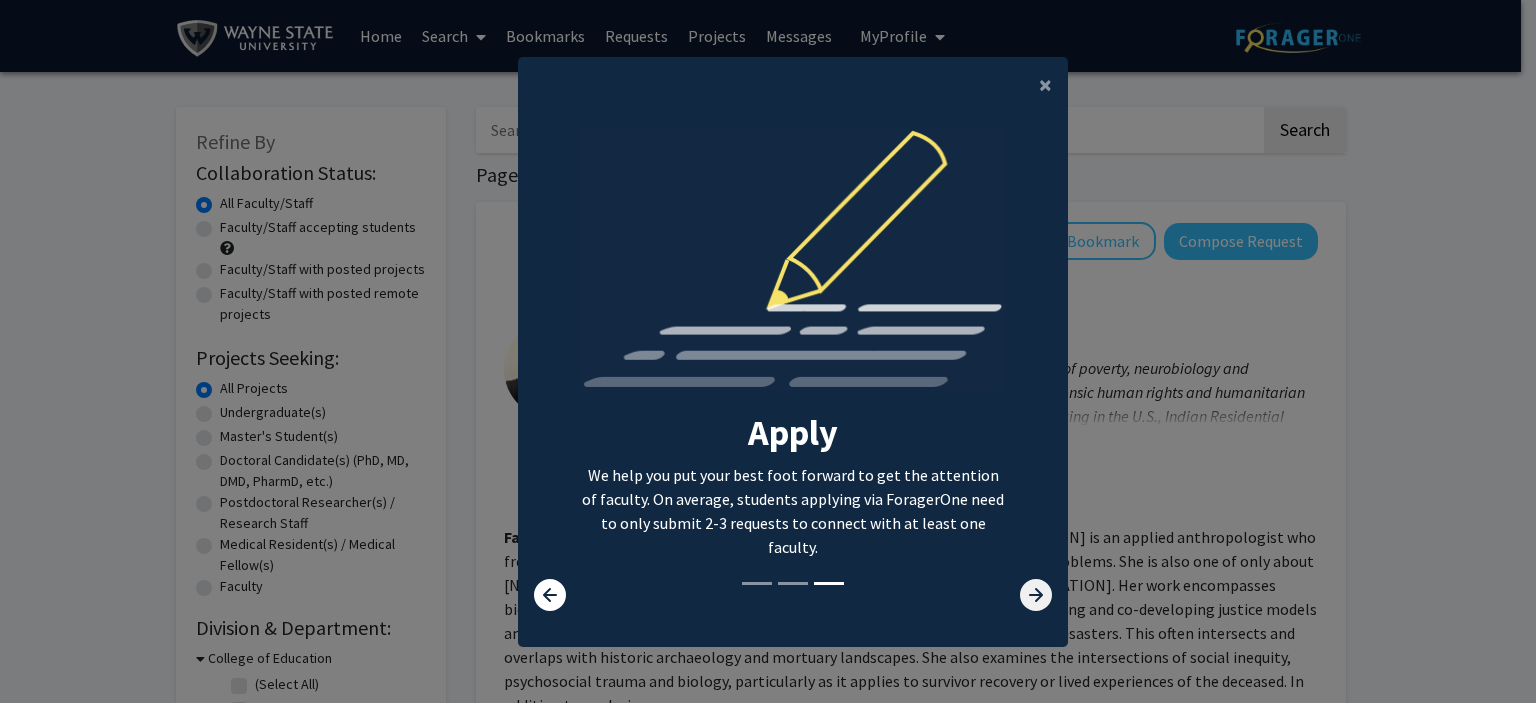 click 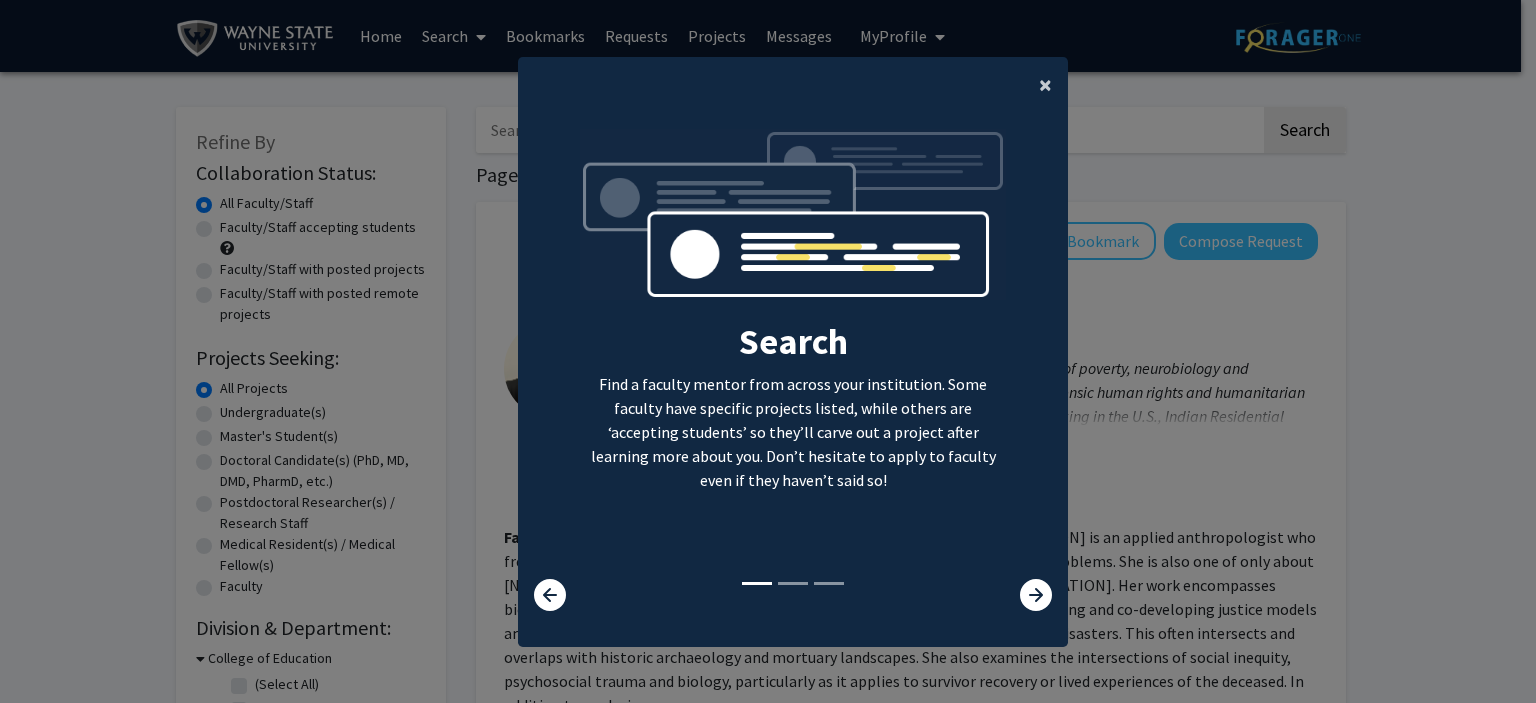 click at bounding box center (1036, 595) 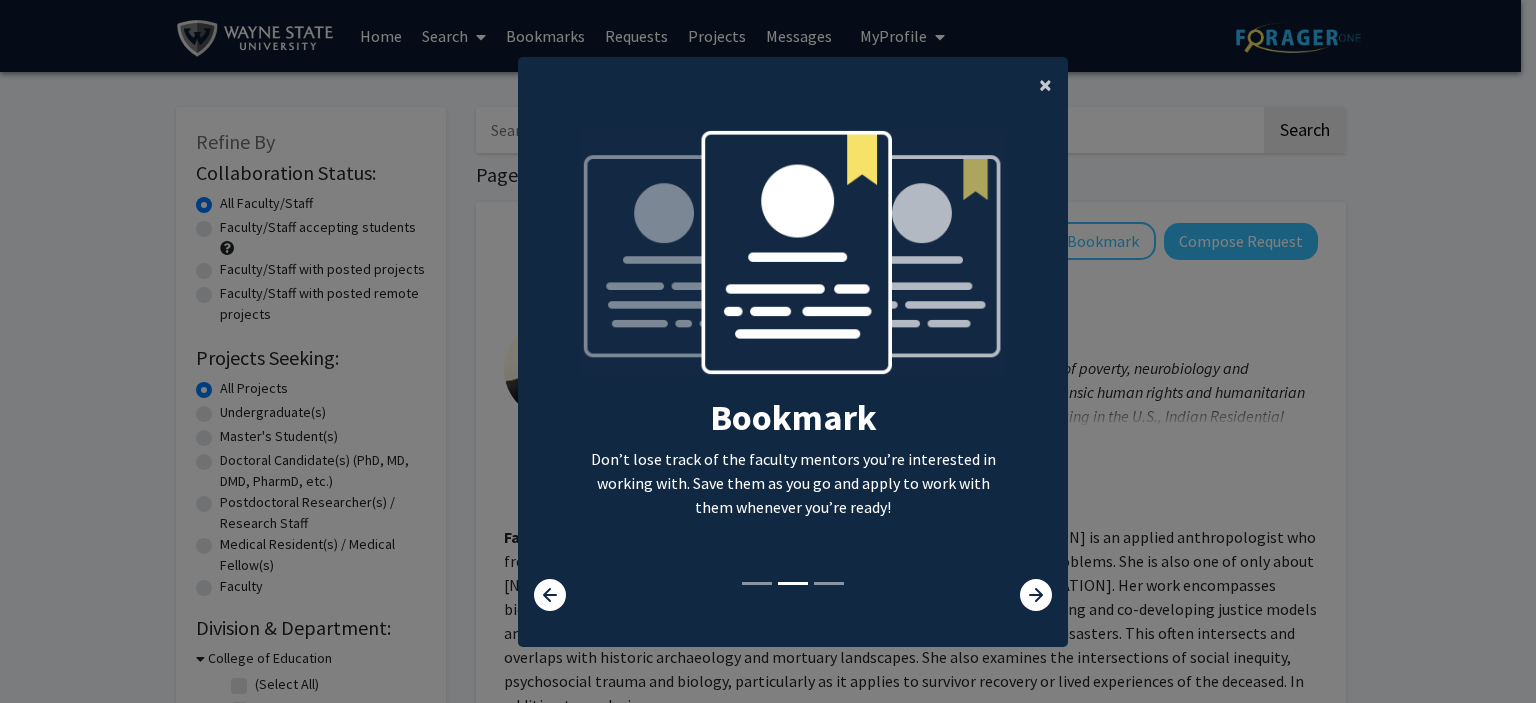 click on "×" 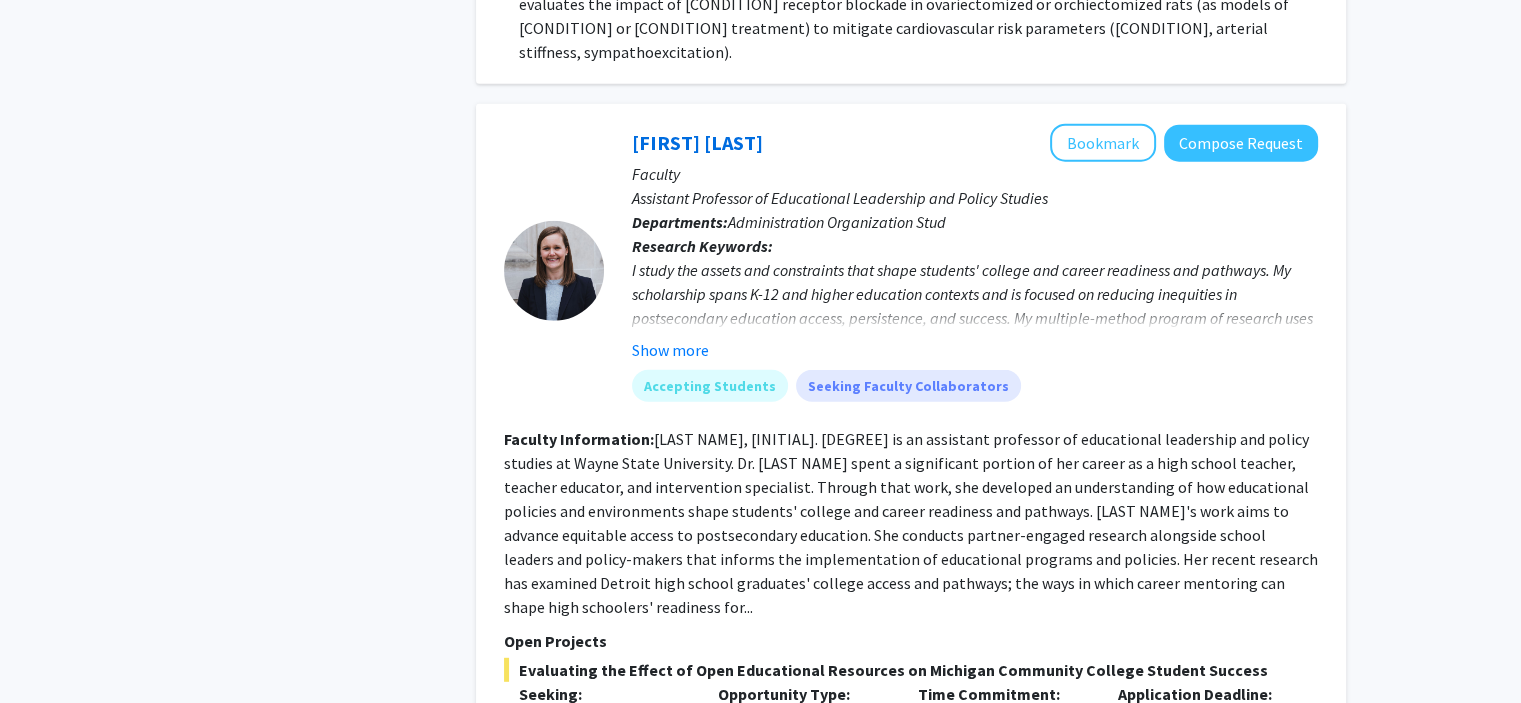 scroll, scrollTop: 5403, scrollLeft: 0, axis: vertical 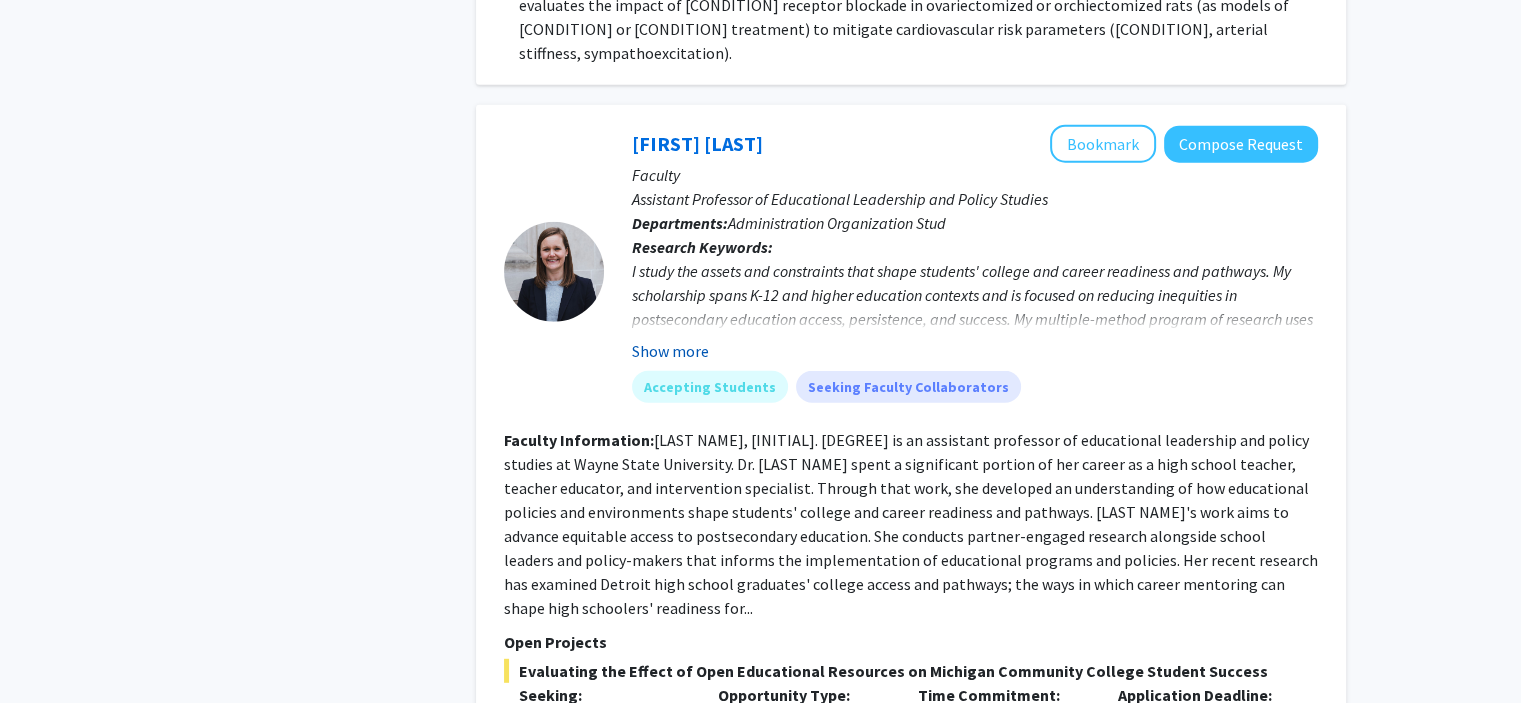 click on "Show more" 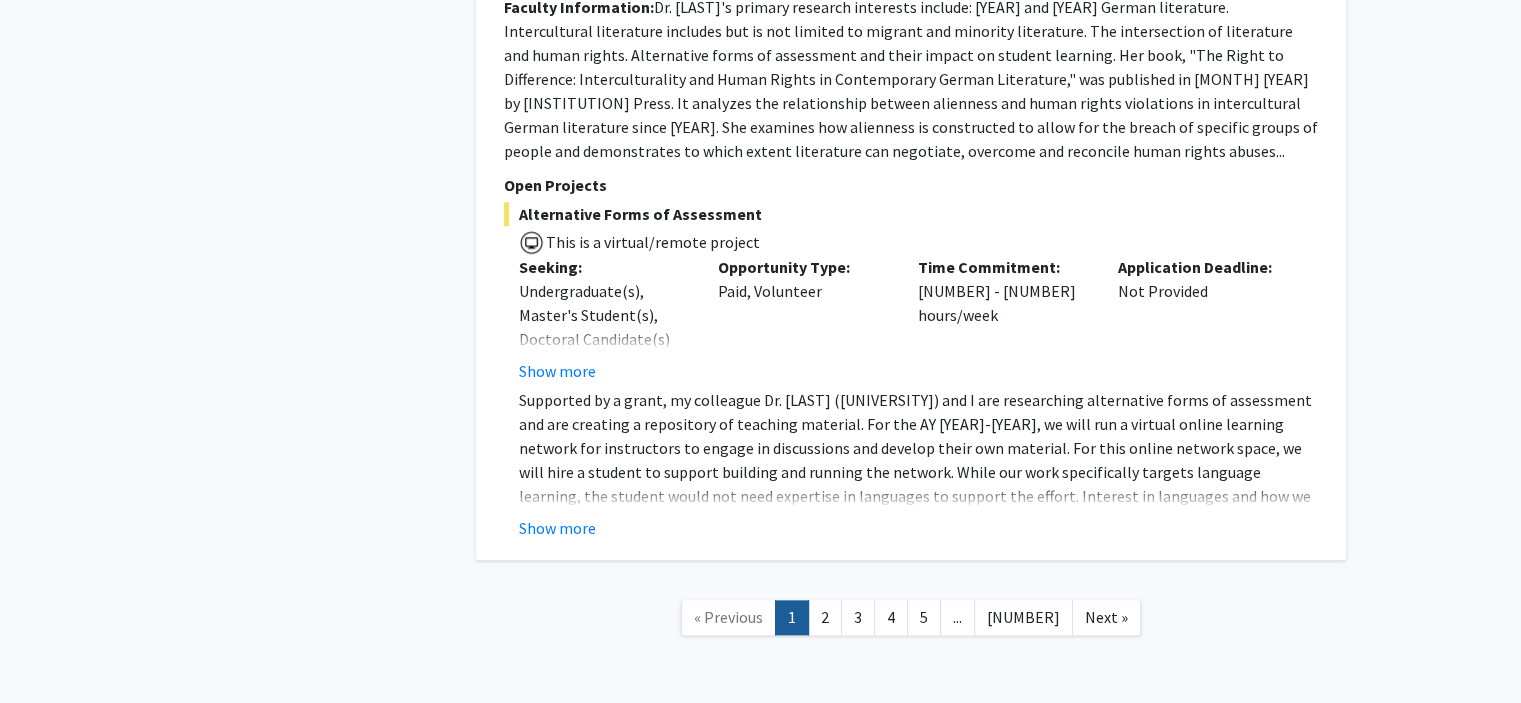 scroll, scrollTop: 9714, scrollLeft: 0, axis: vertical 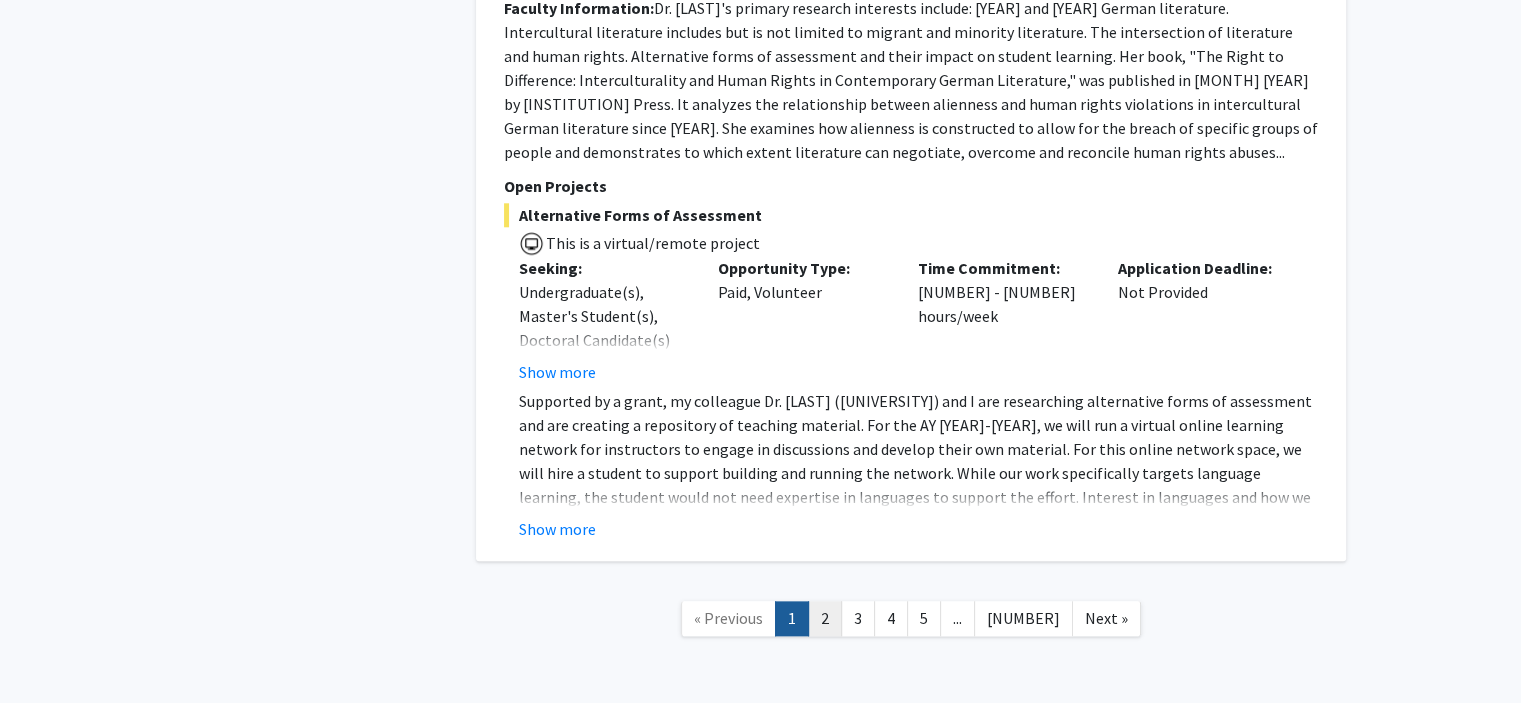 click on "2" 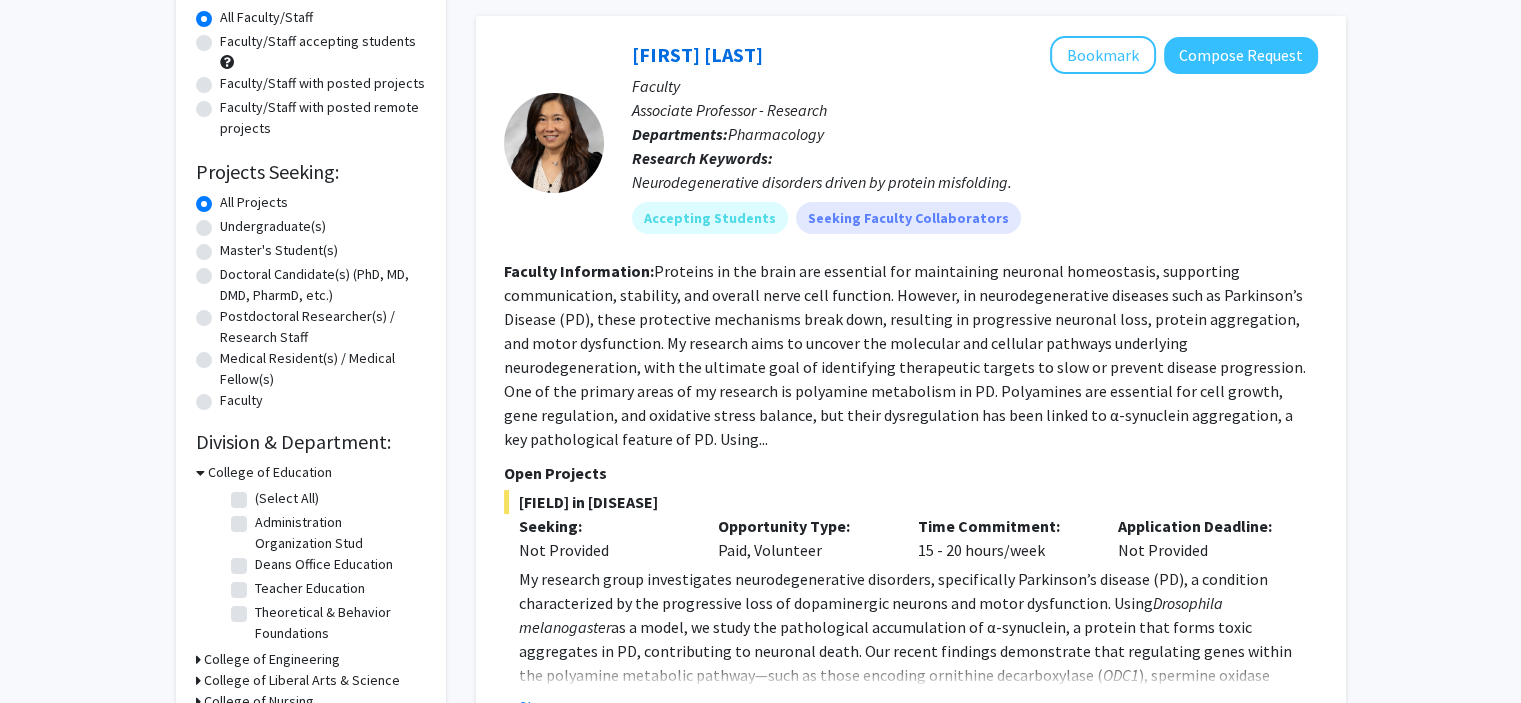 scroll, scrollTop: 283, scrollLeft: 0, axis: vertical 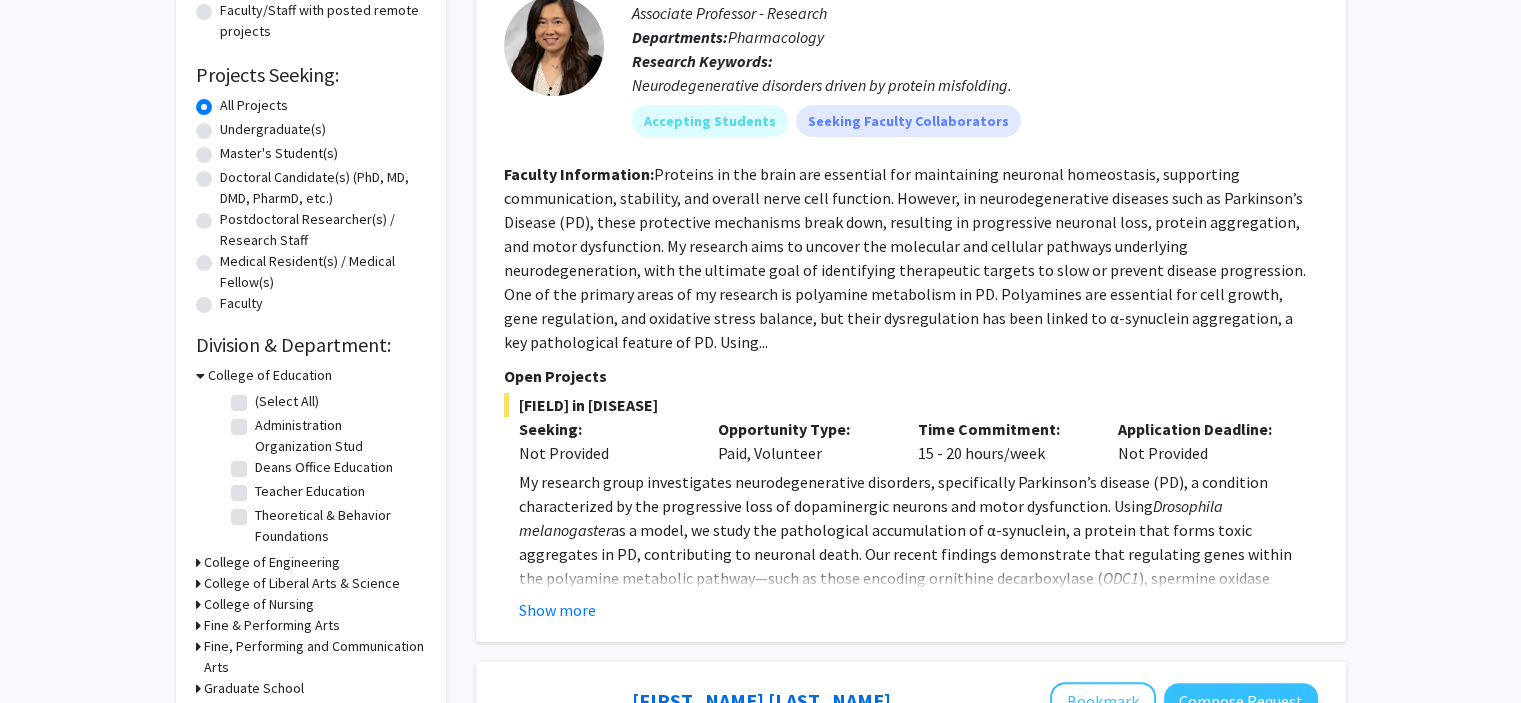 click on "College of Liberal Arts & Science" at bounding box center (302, 583) 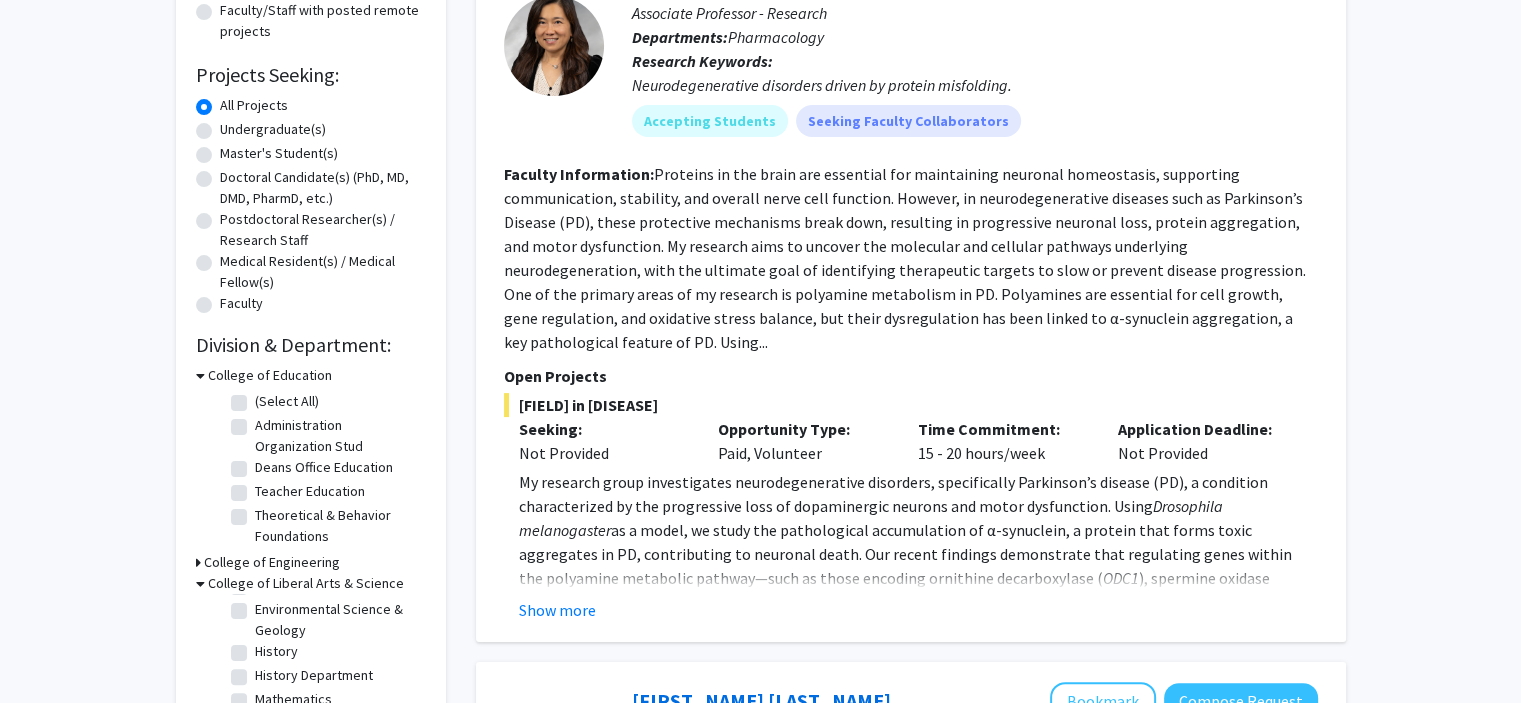 scroll, scrollTop: 476, scrollLeft: 0, axis: vertical 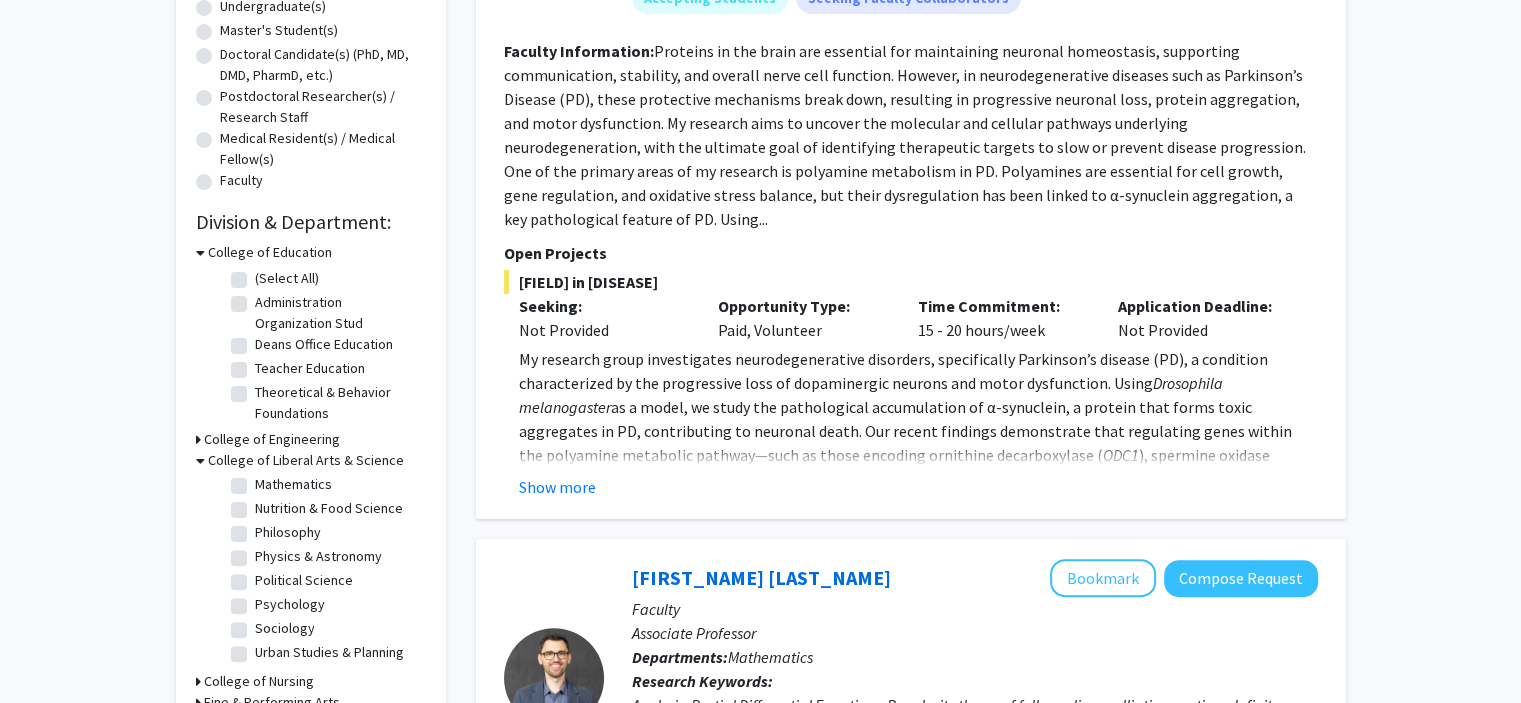 click on "Political Science" 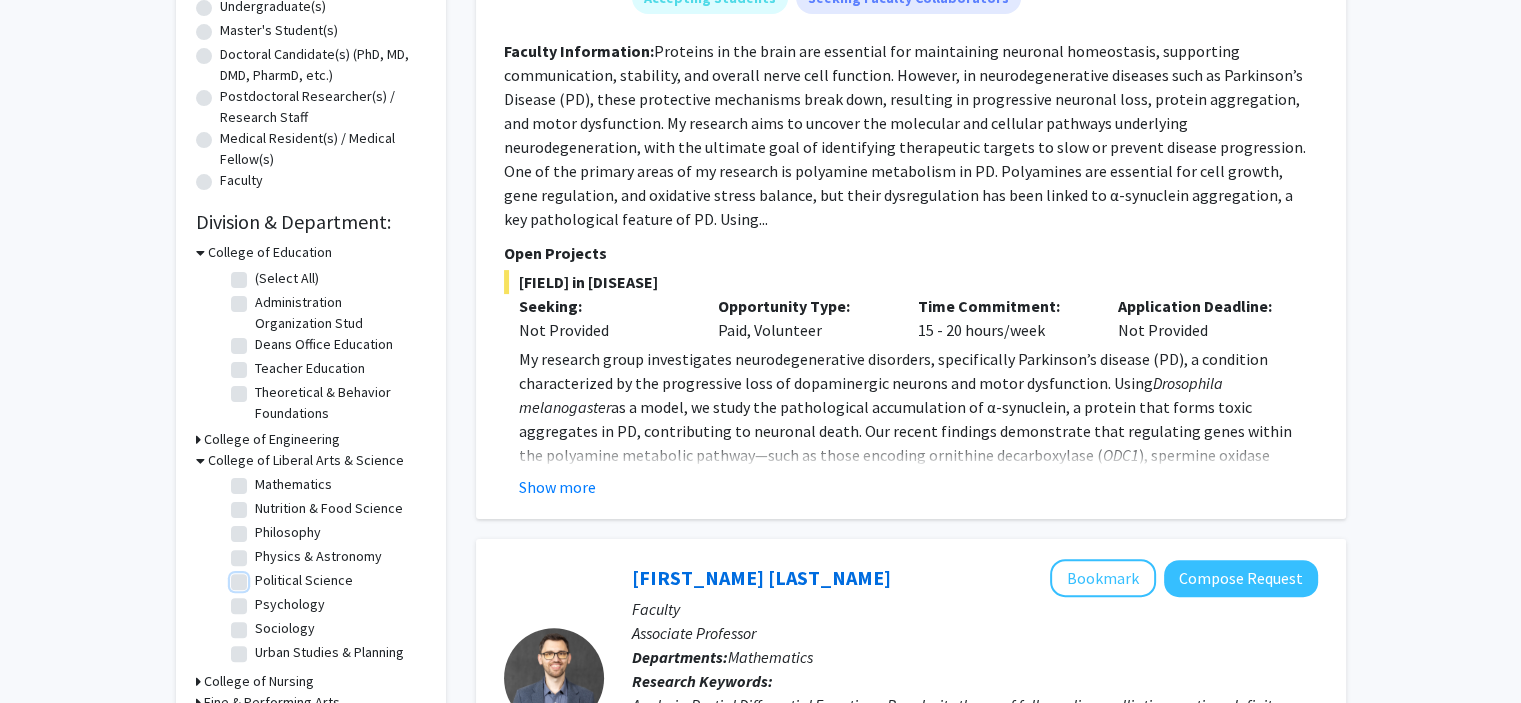 click on "Political Science" at bounding box center [261, 576] 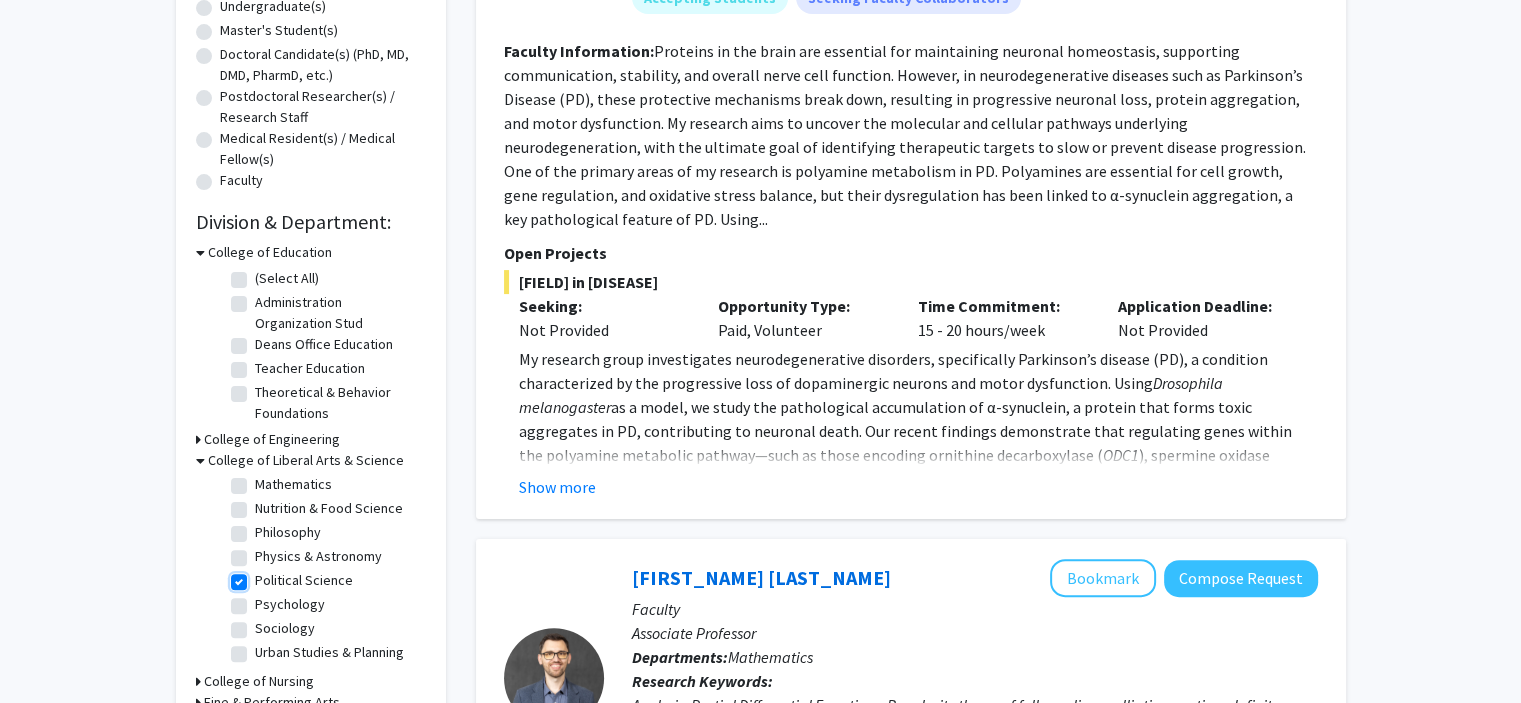 checkbox on "true" 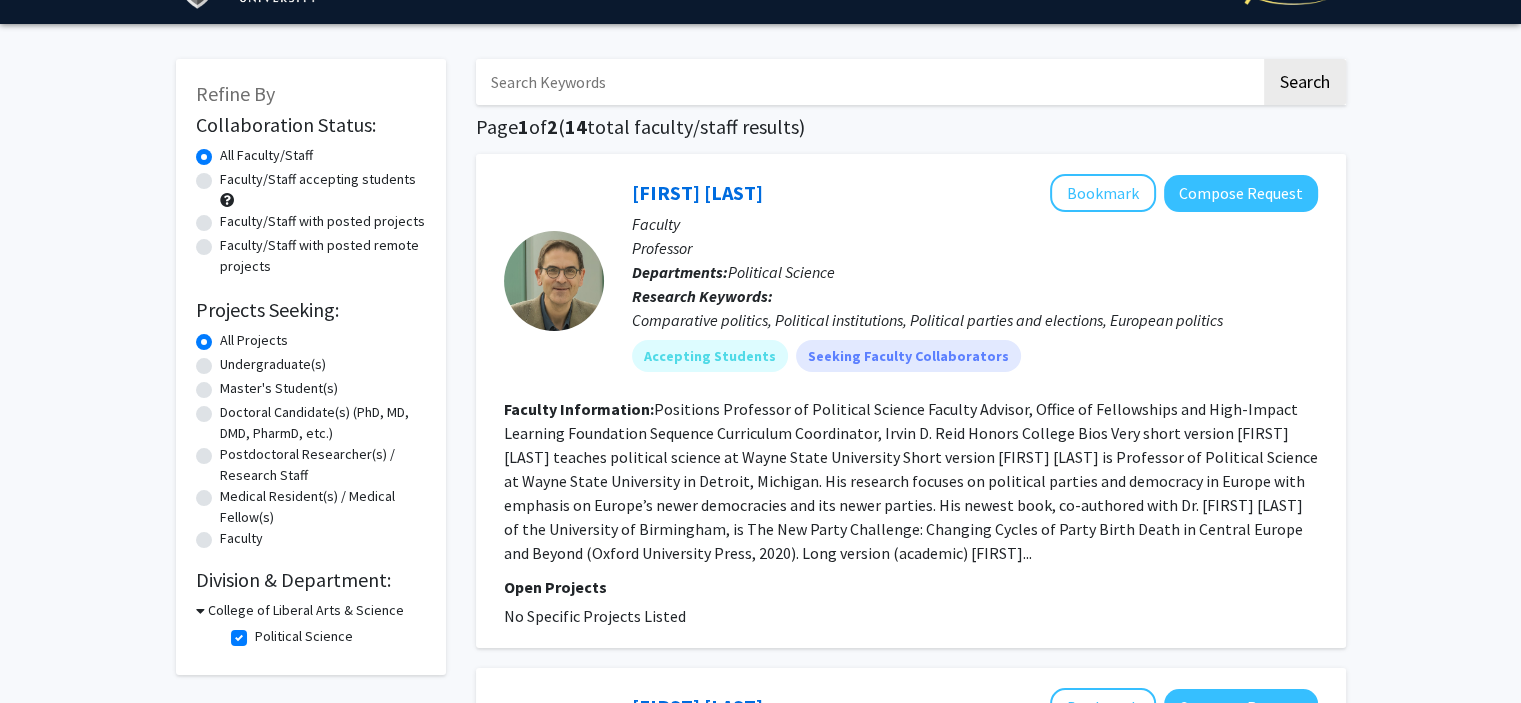 scroll, scrollTop: 50, scrollLeft: 0, axis: vertical 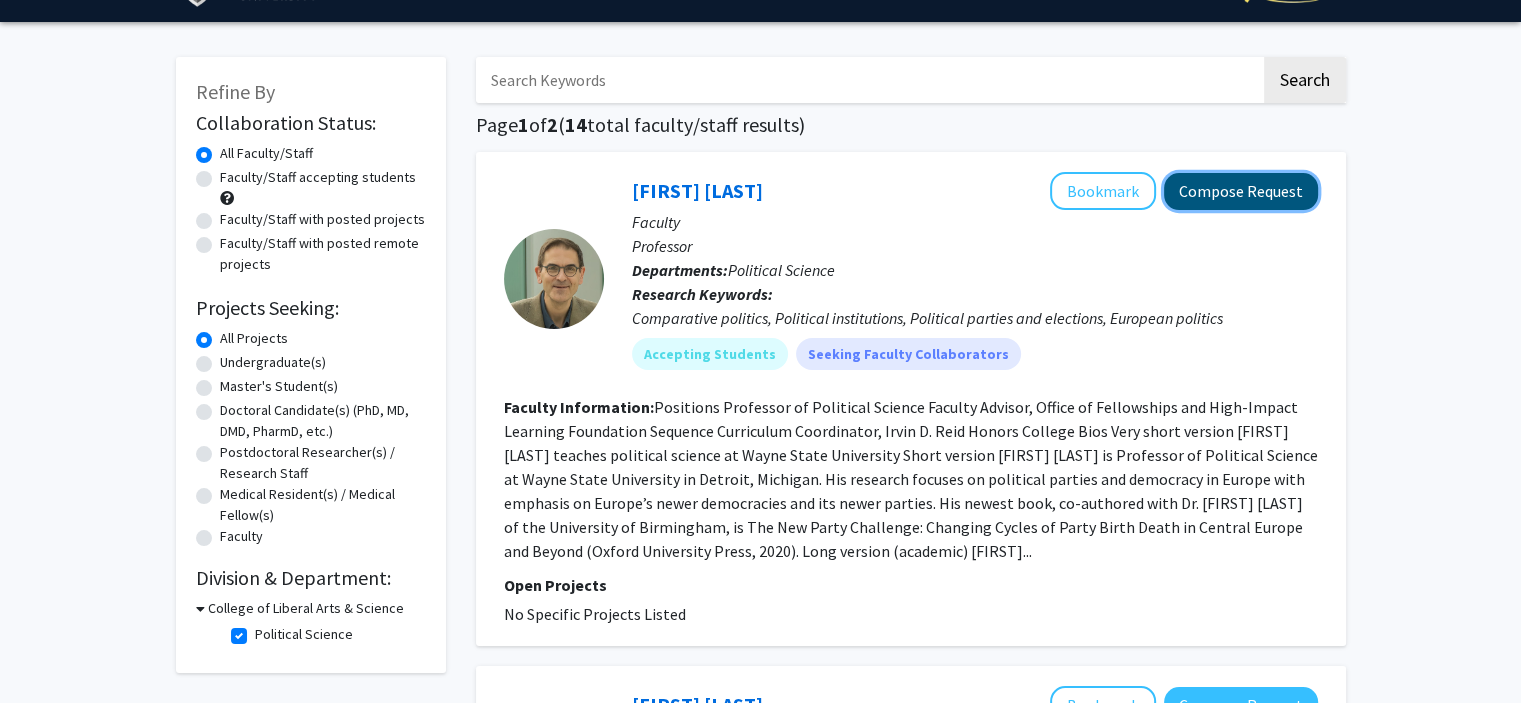 click on "Compose Request" 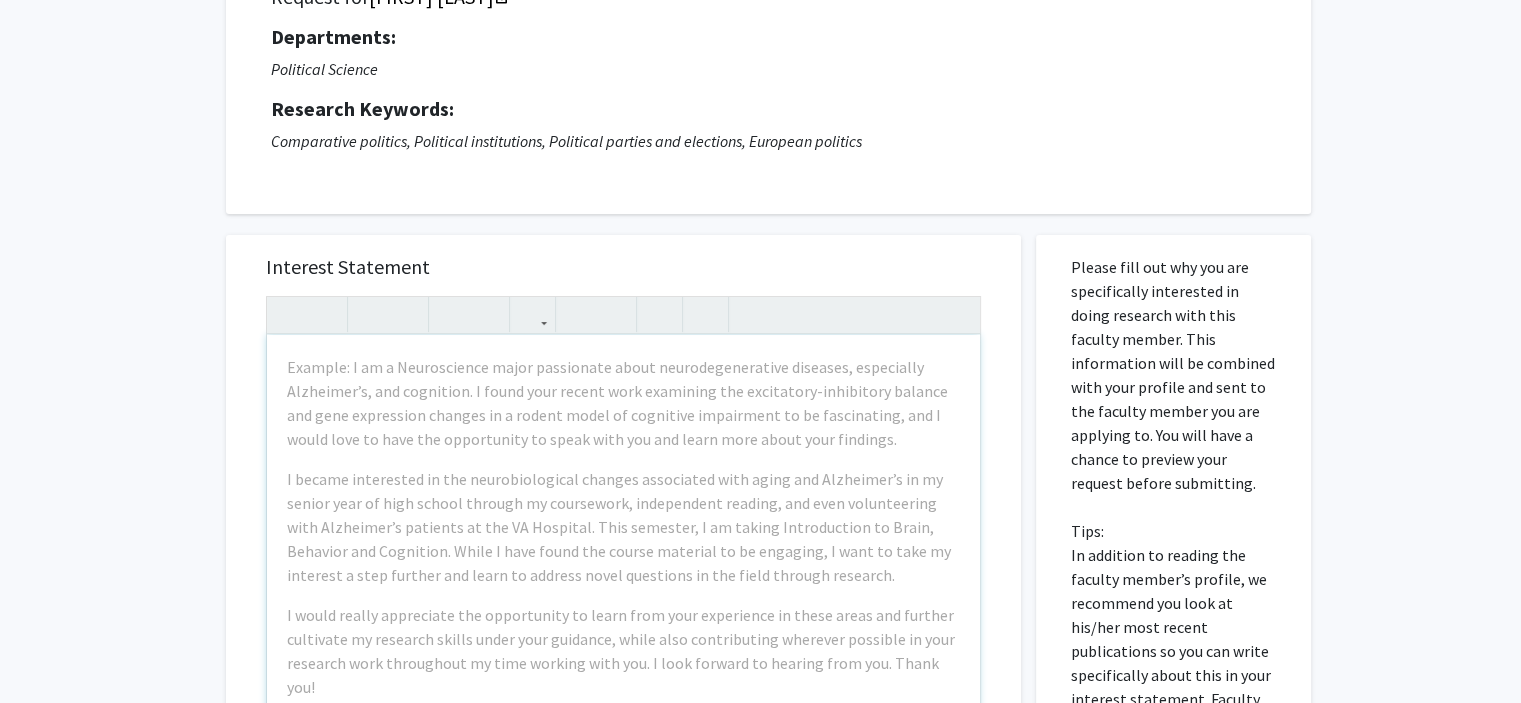 scroll, scrollTop: 60, scrollLeft: 0, axis: vertical 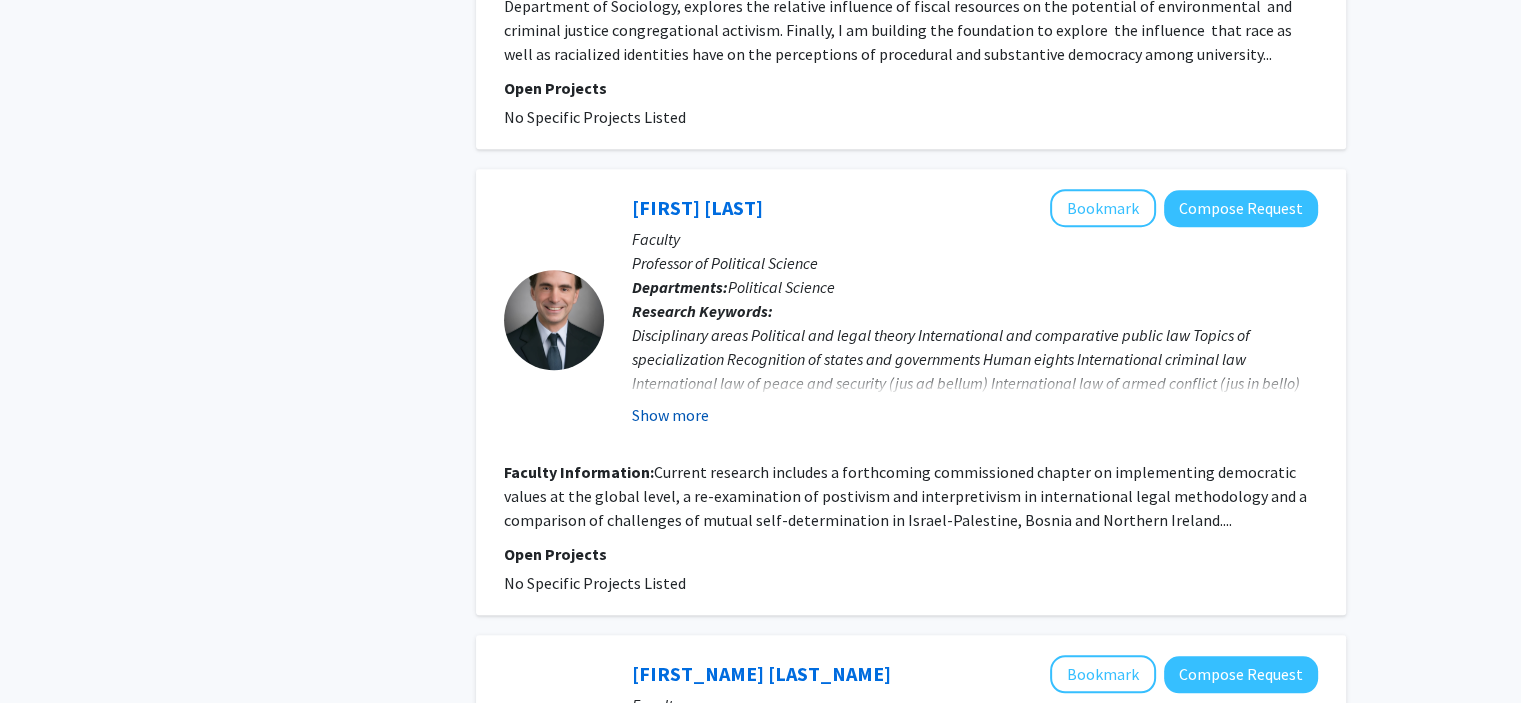 click on "Show more" 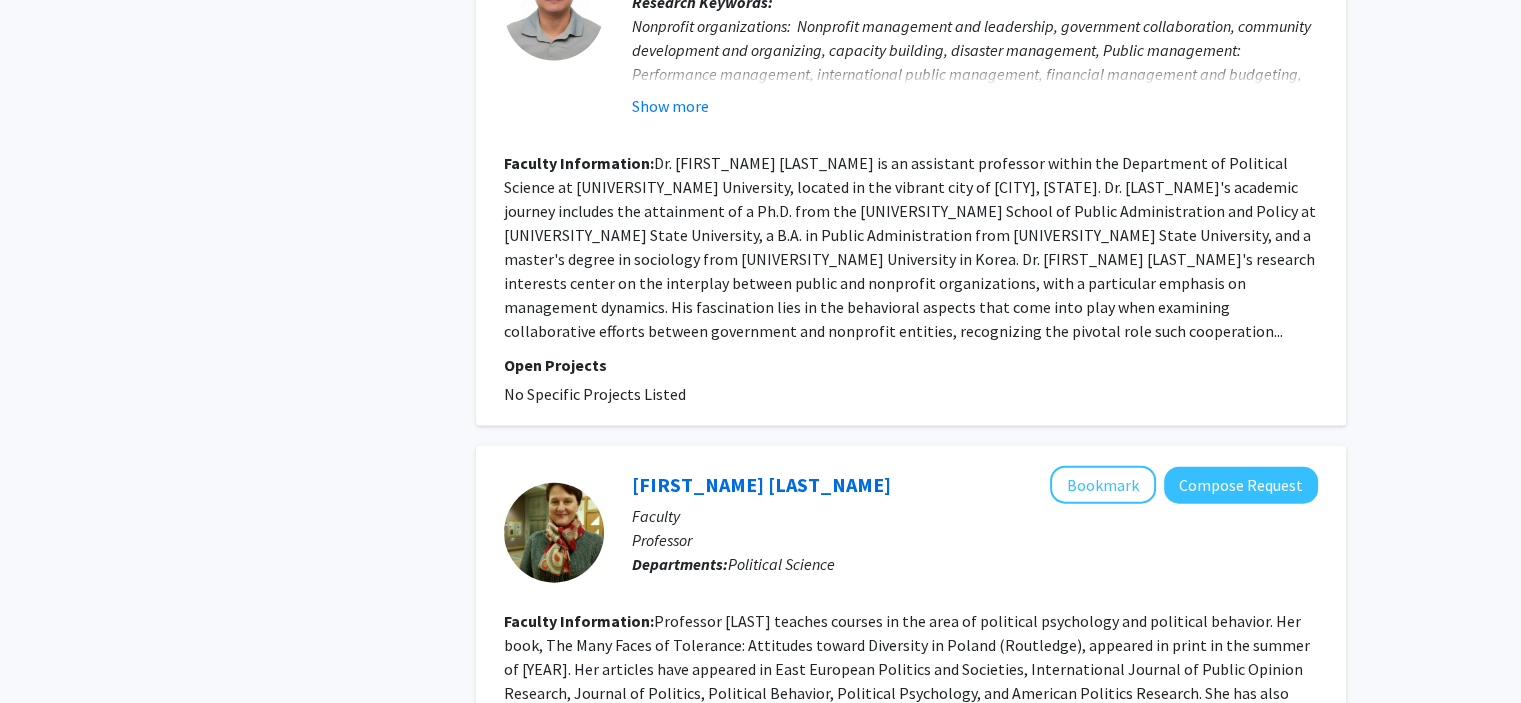 scroll, scrollTop: 4496, scrollLeft: 0, axis: vertical 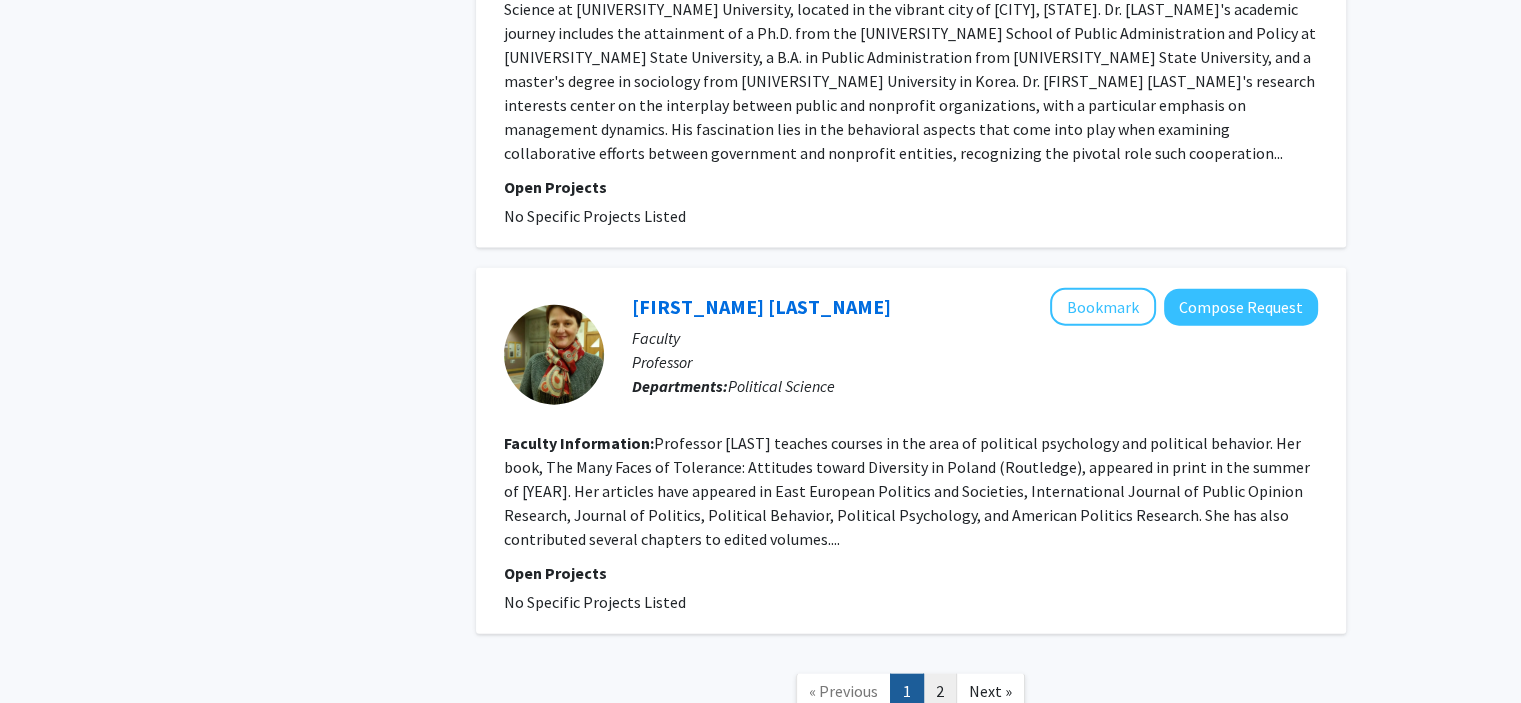 click on "2" 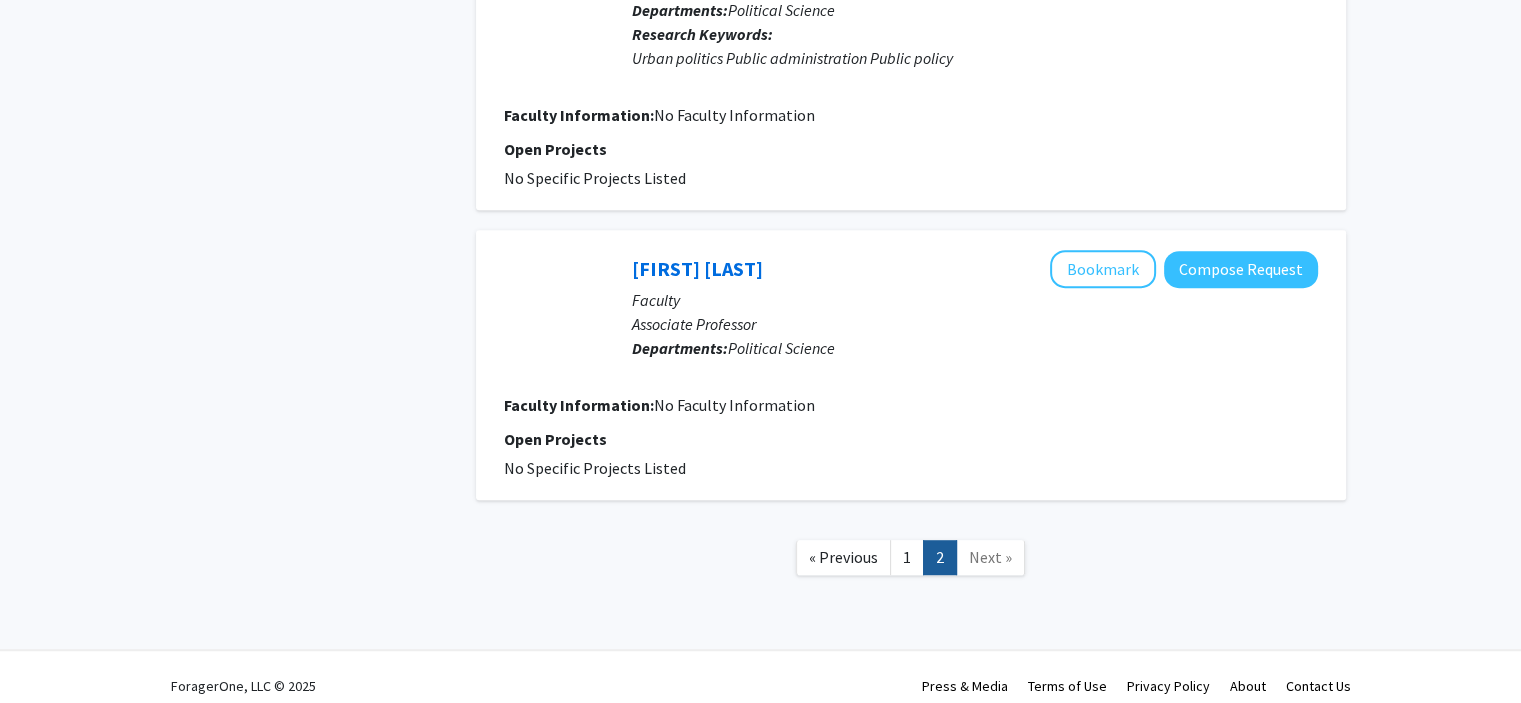 scroll, scrollTop: 1048, scrollLeft: 0, axis: vertical 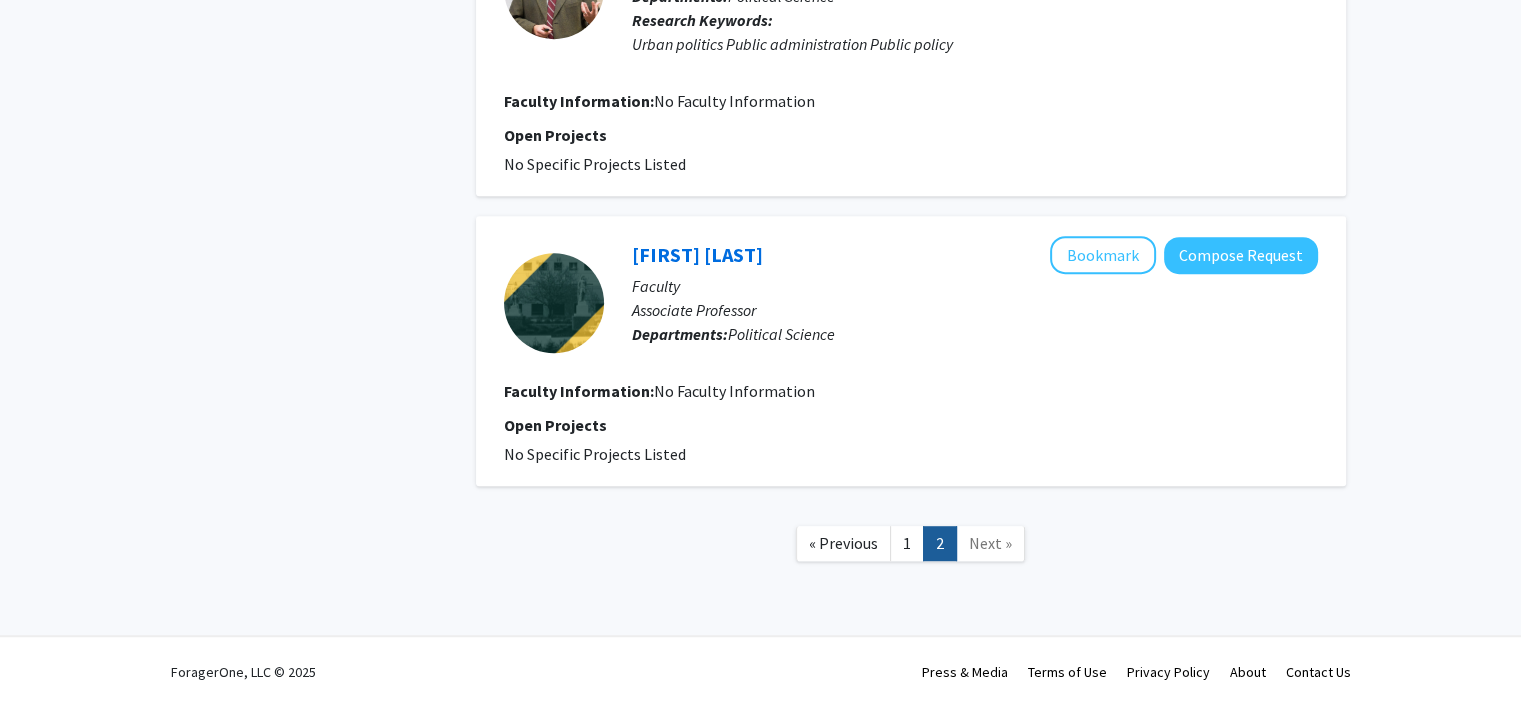 click on "Next »" 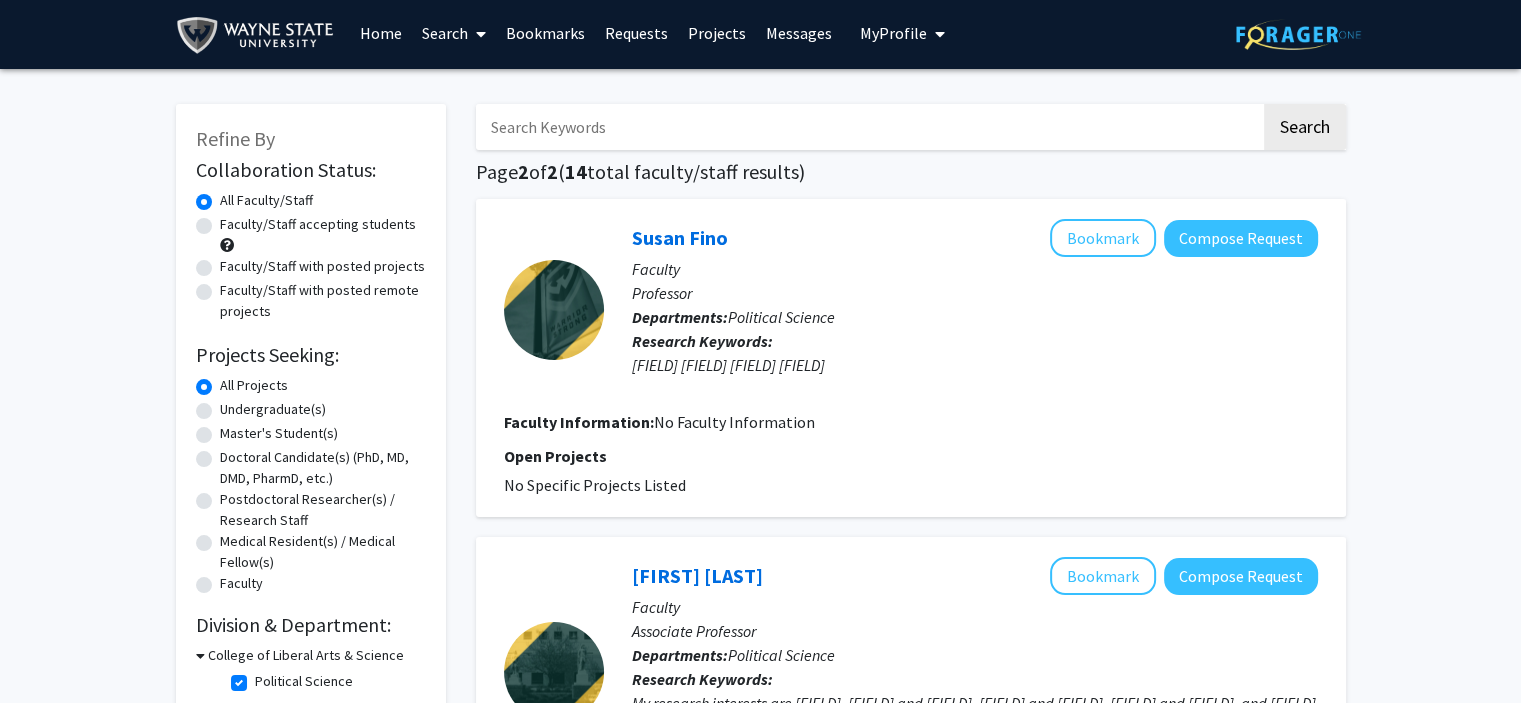 scroll, scrollTop: 0, scrollLeft: 0, axis: both 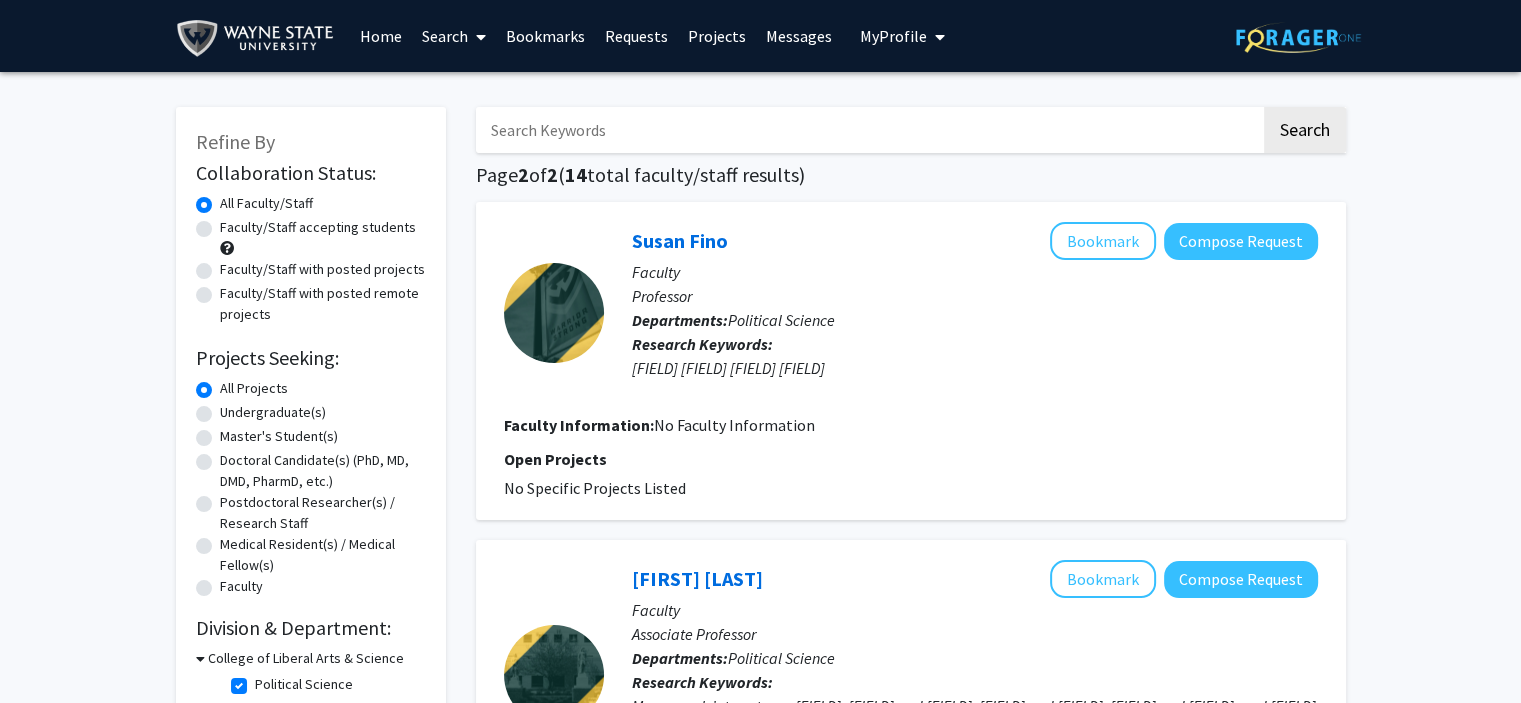 click on "Bookmarks" at bounding box center (545, 36) 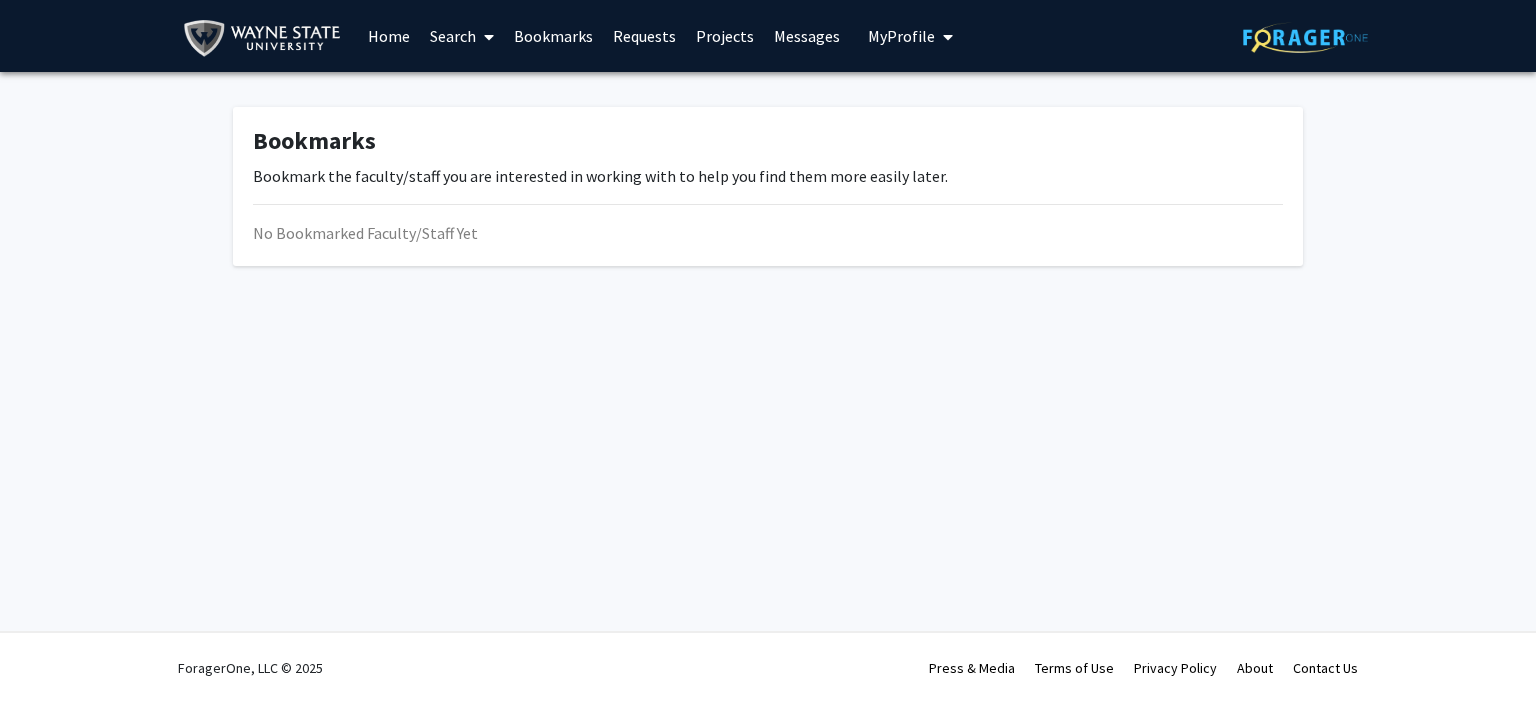 click on "Requests" at bounding box center (644, 36) 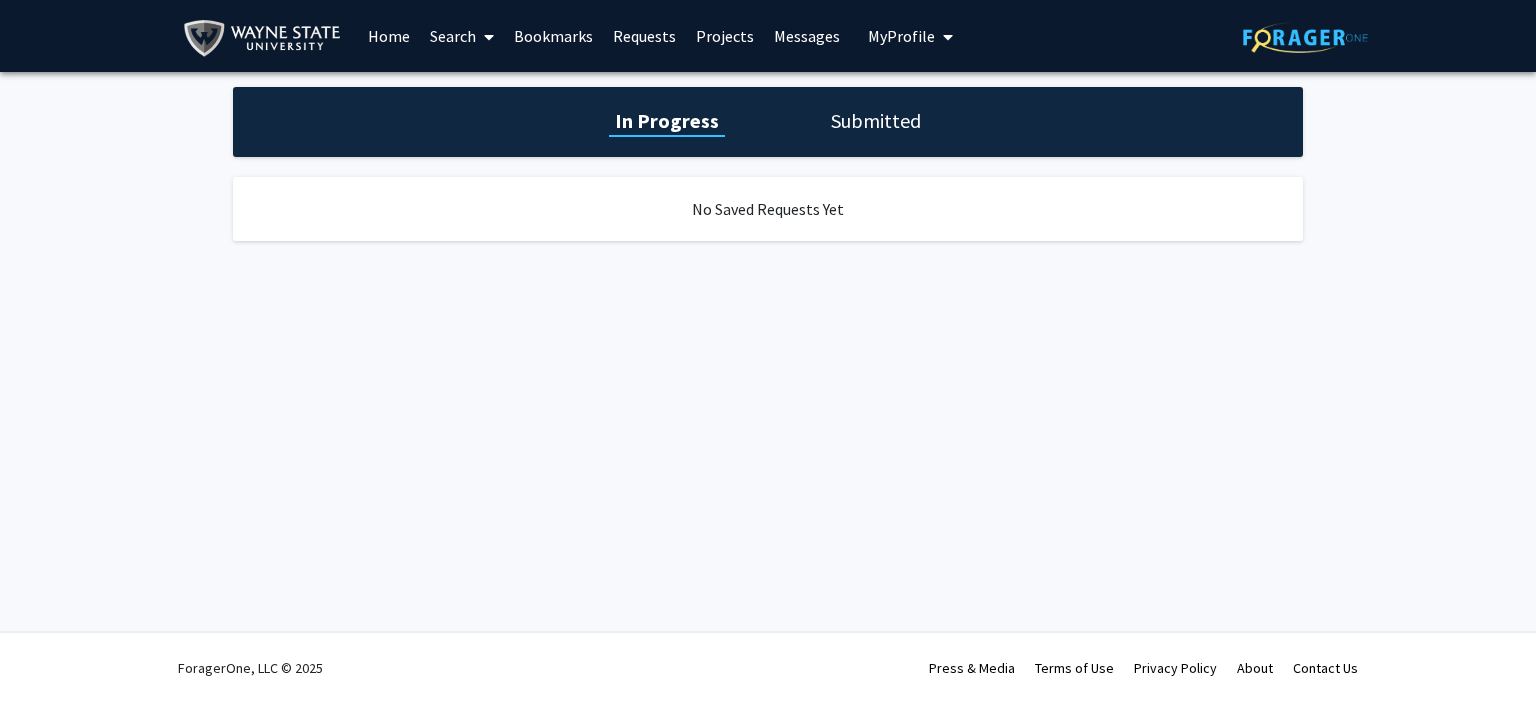 click on "Messages" at bounding box center [807, 36] 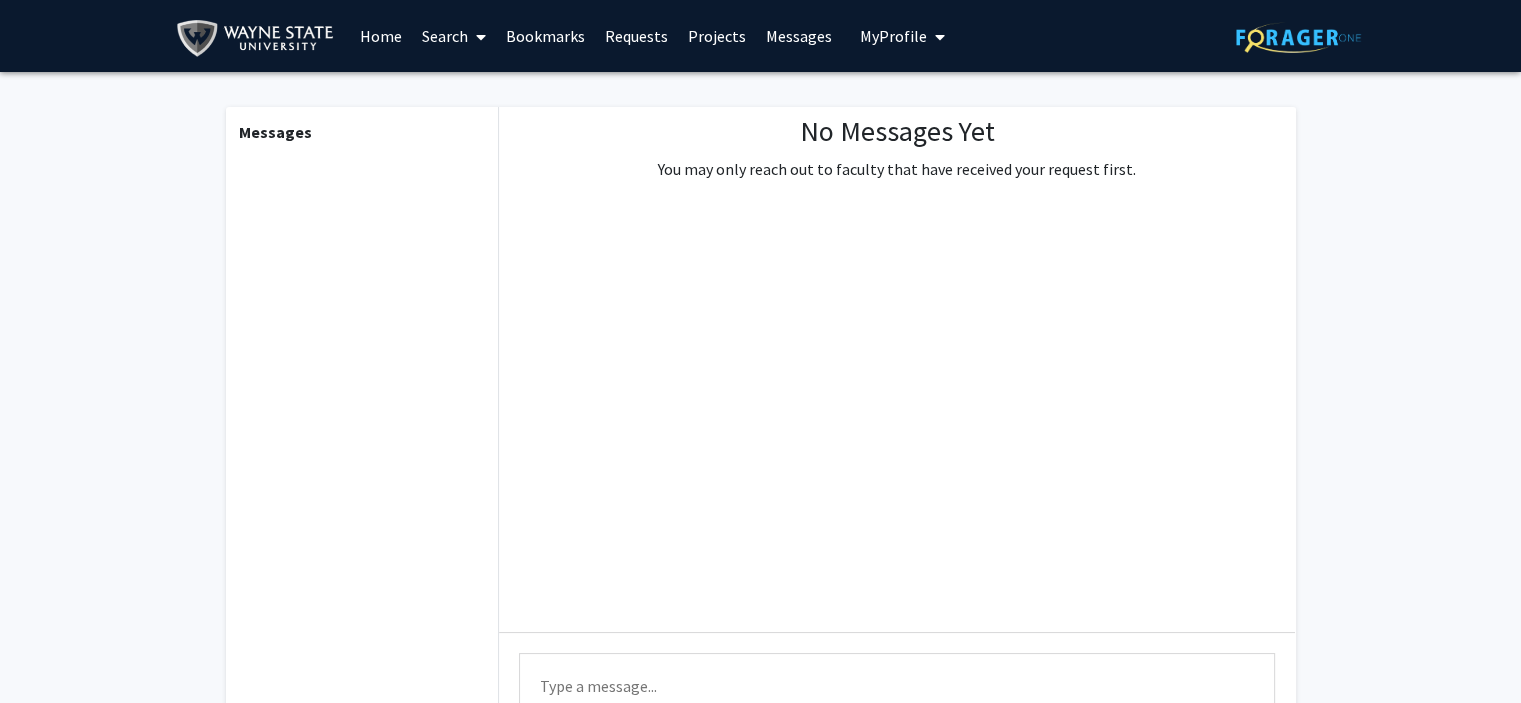 click on "Home" at bounding box center [381, 36] 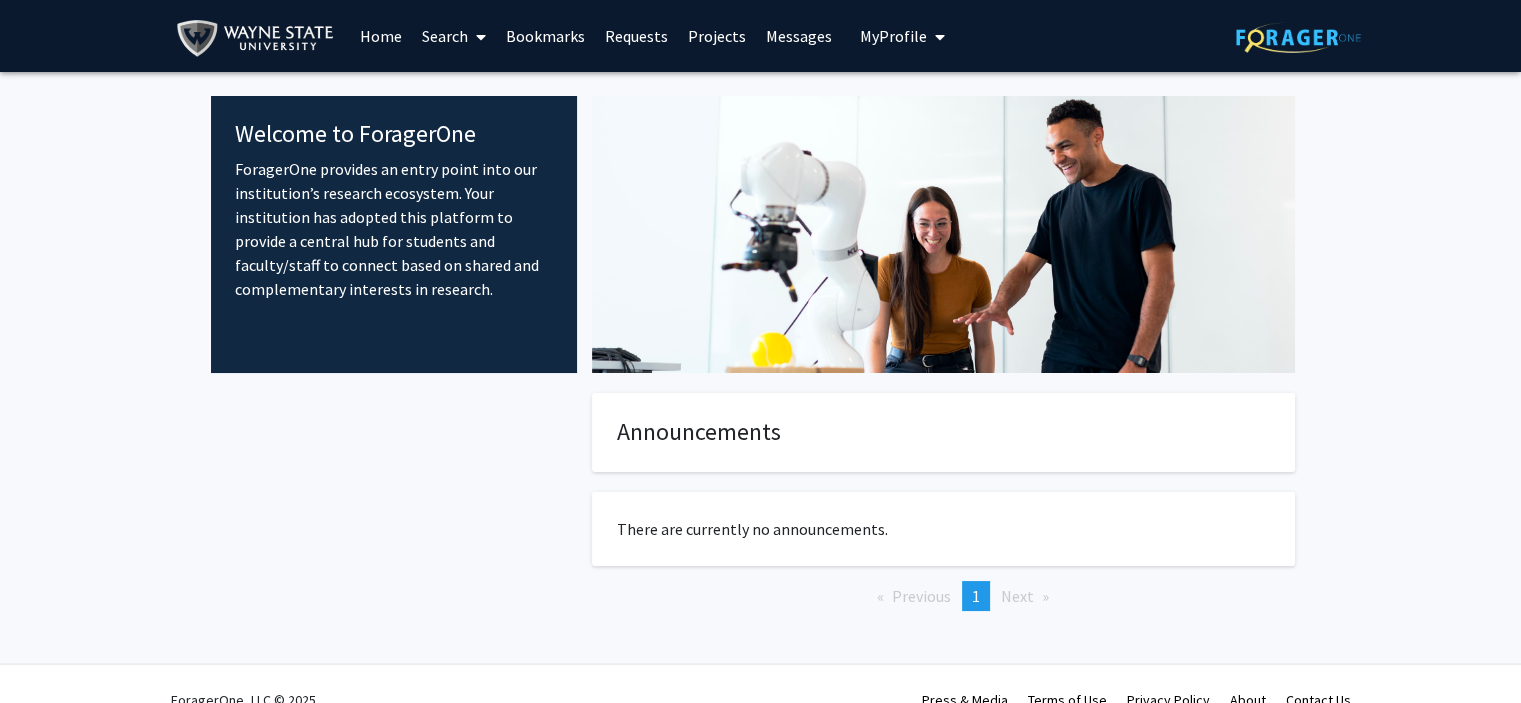 click on "Search" at bounding box center (454, 36) 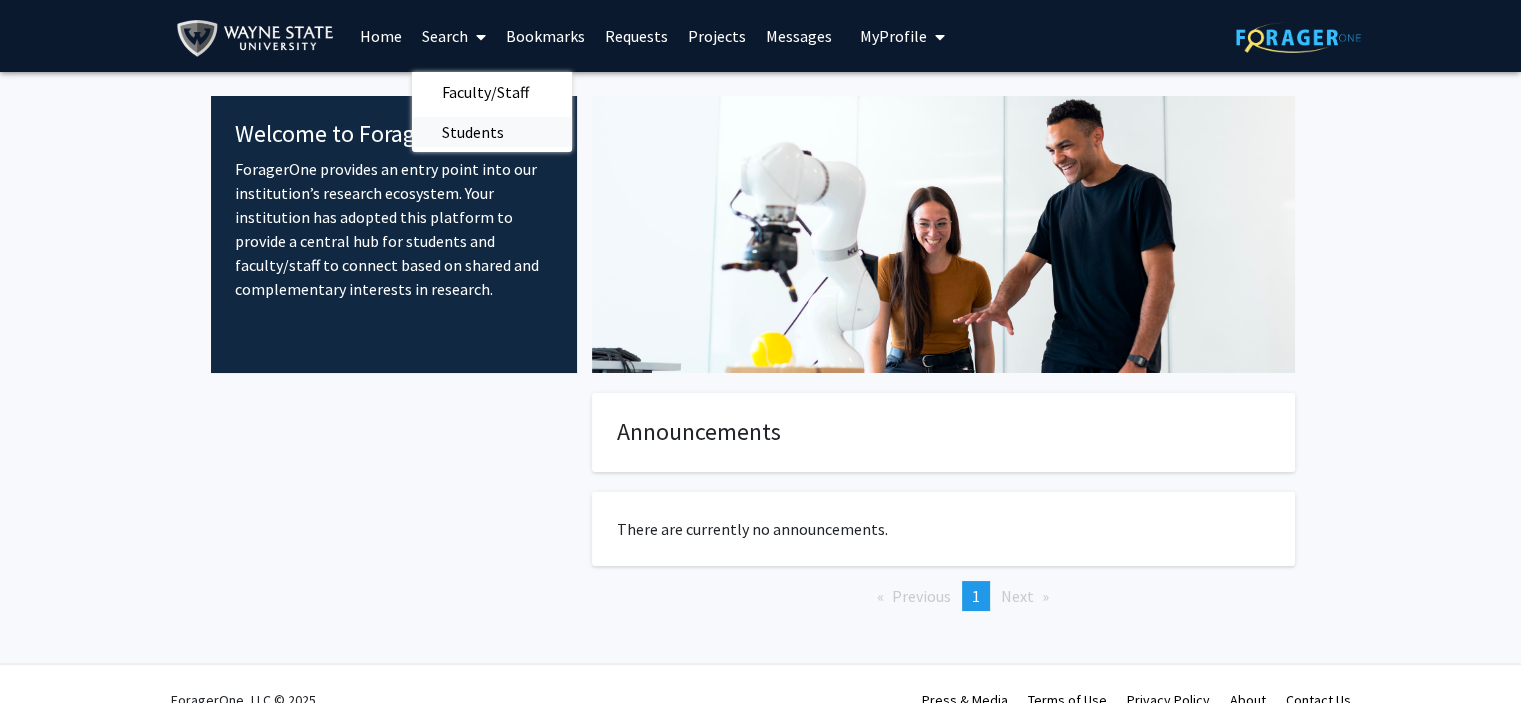 click on "Students" at bounding box center [473, 132] 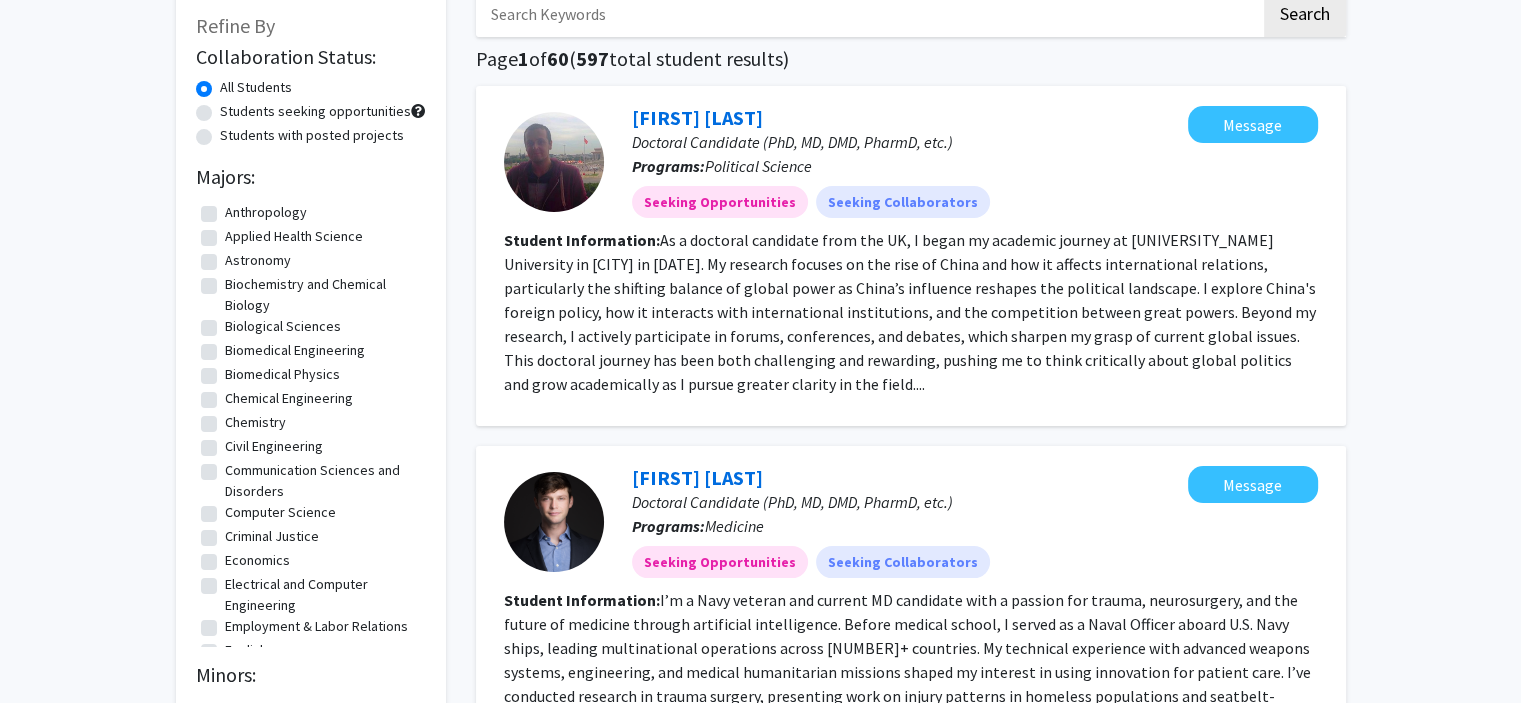 scroll, scrollTop: 120, scrollLeft: 0, axis: vertical 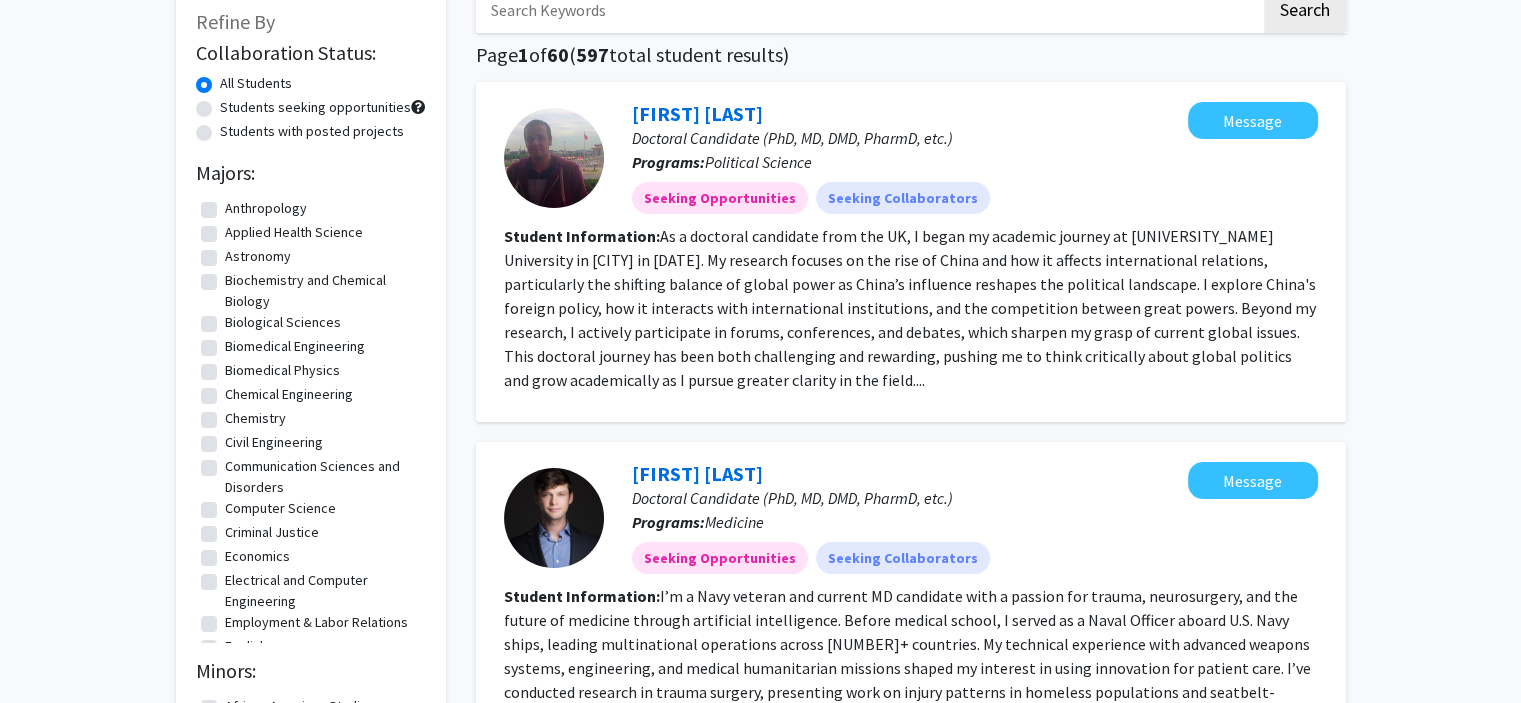 click on "Students seeking opportunities" 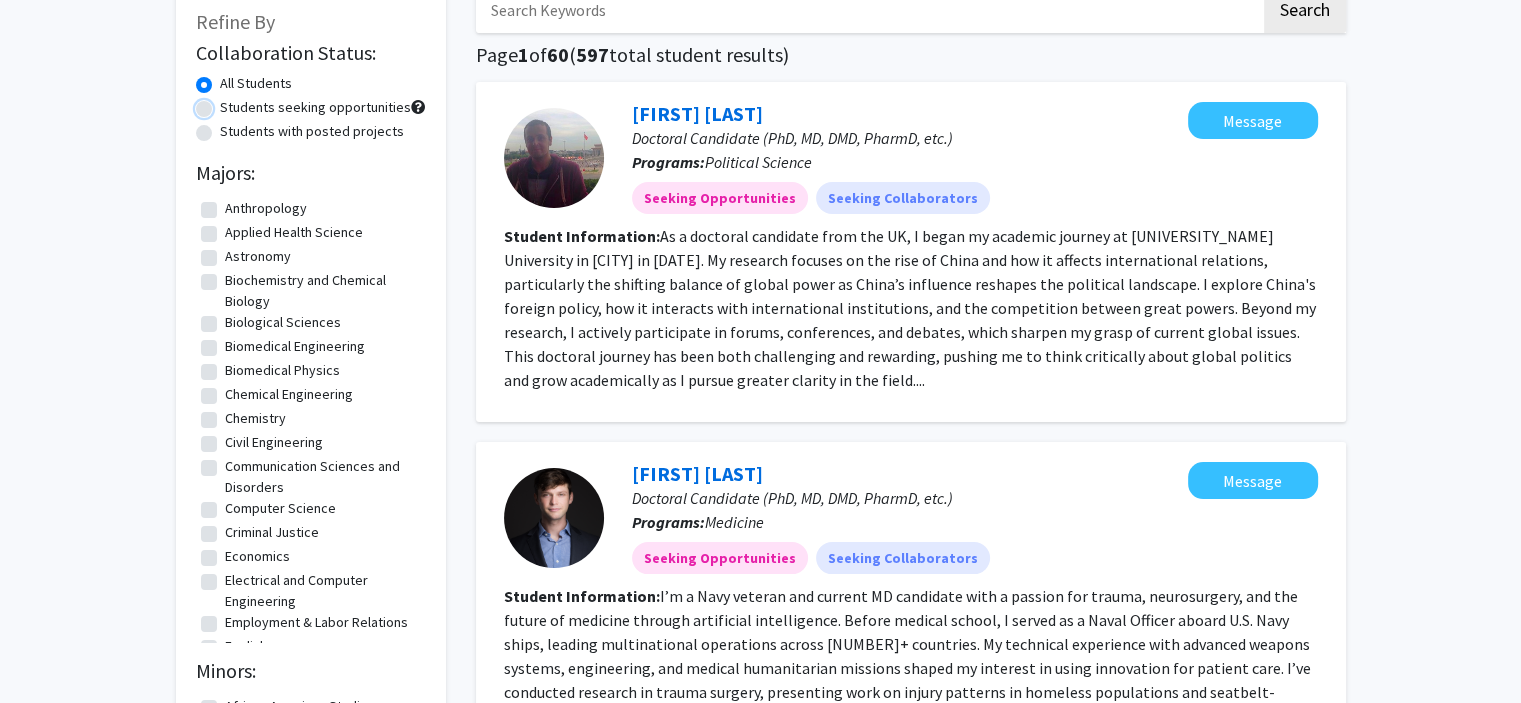 click on "Students seeking opportunities" at bounding box center [226, 103] 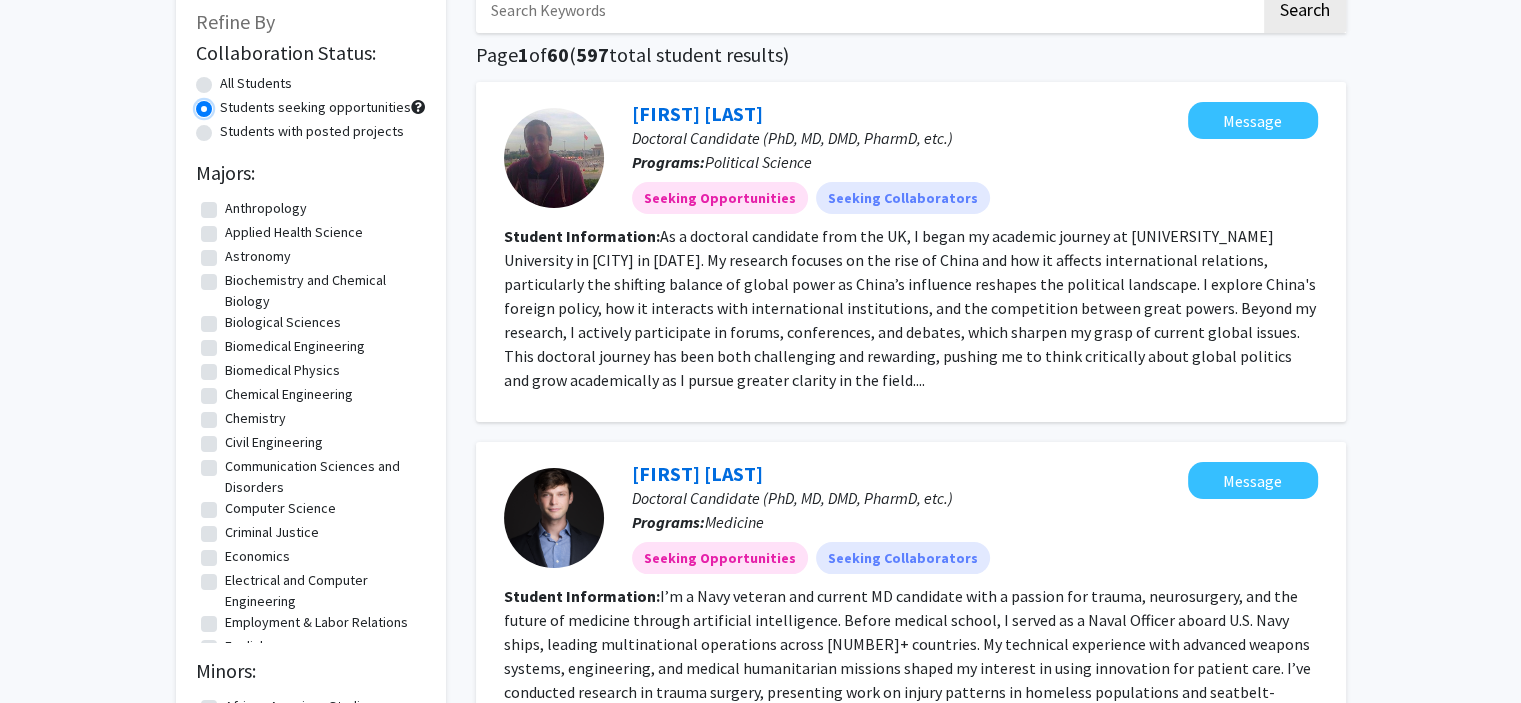 scroll, scrollTop: 0, scrollLeft: 0, axis: both 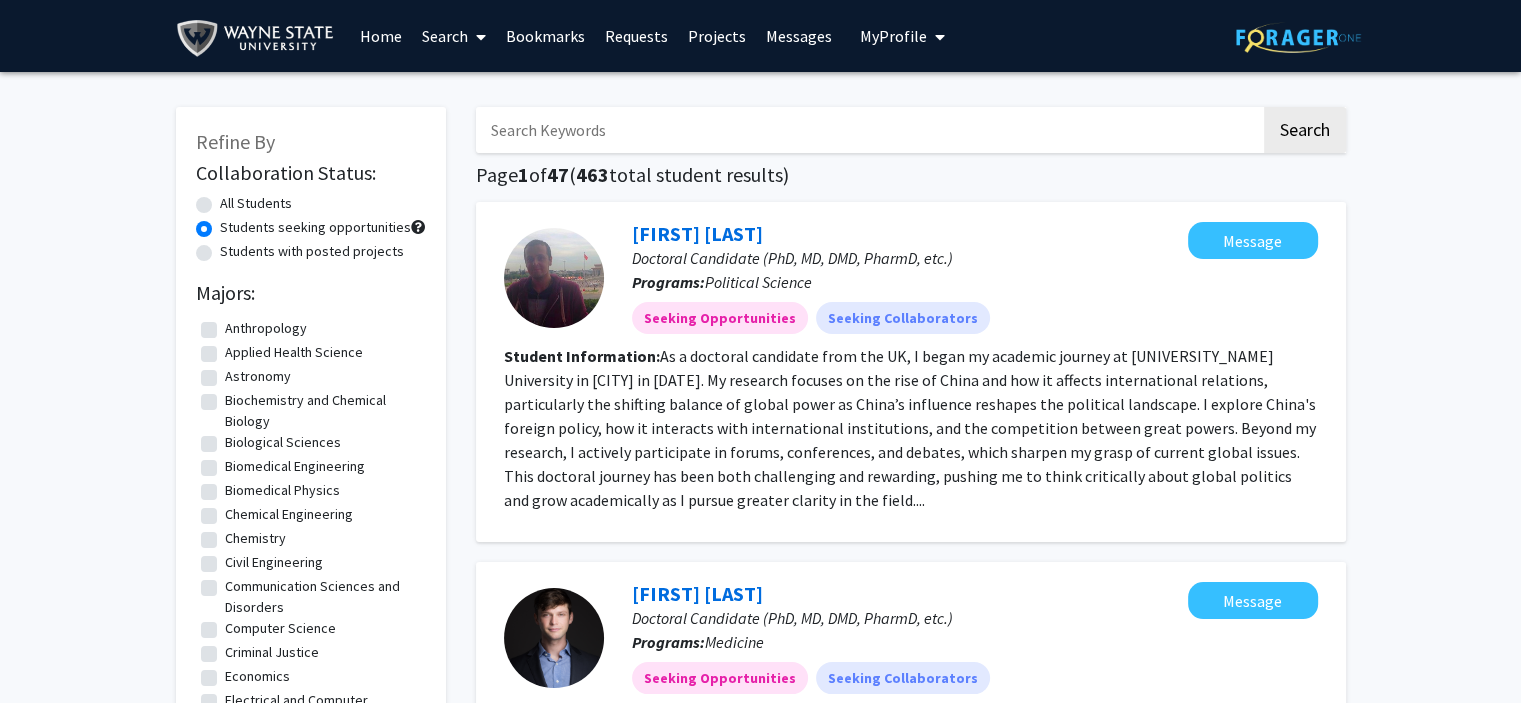click on "All Students" 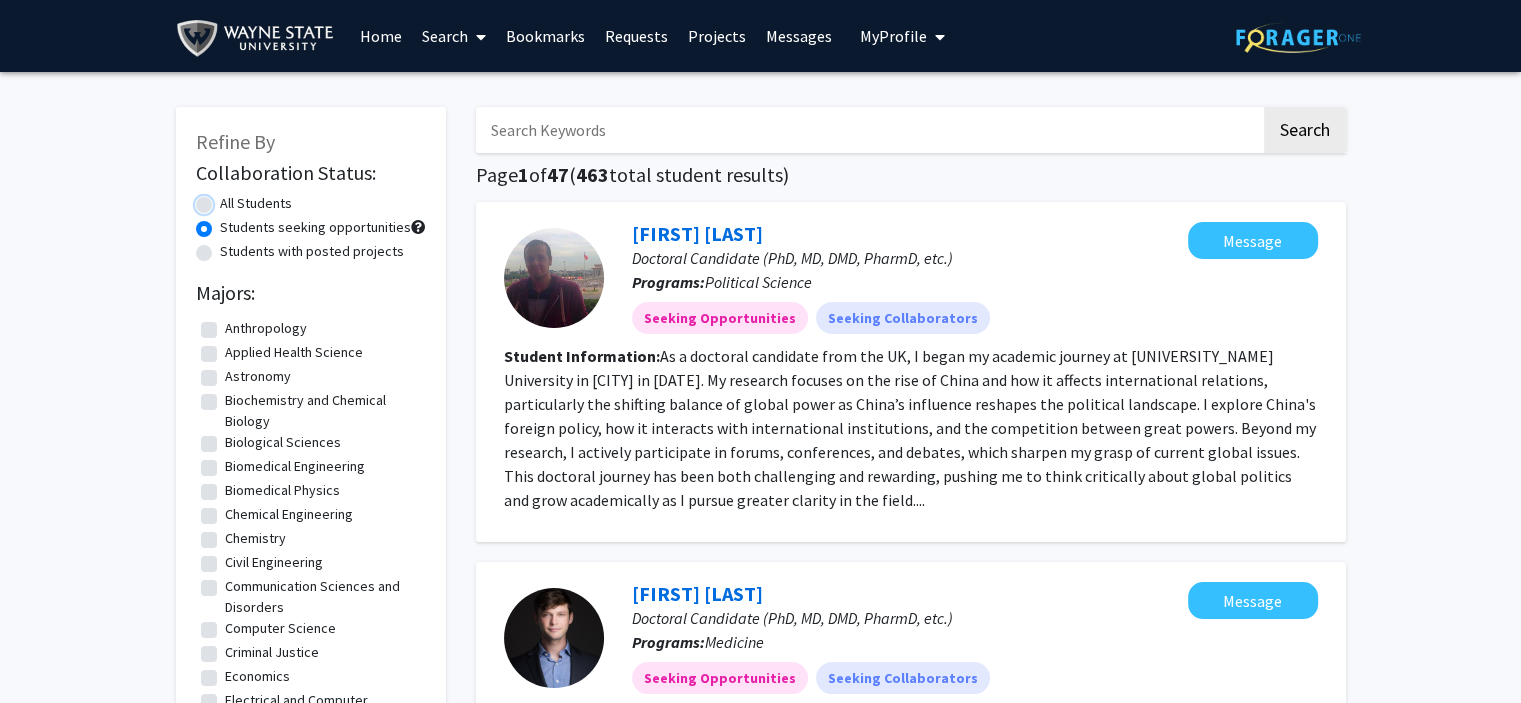 click on "All Students" at bounding box center [226, 199] 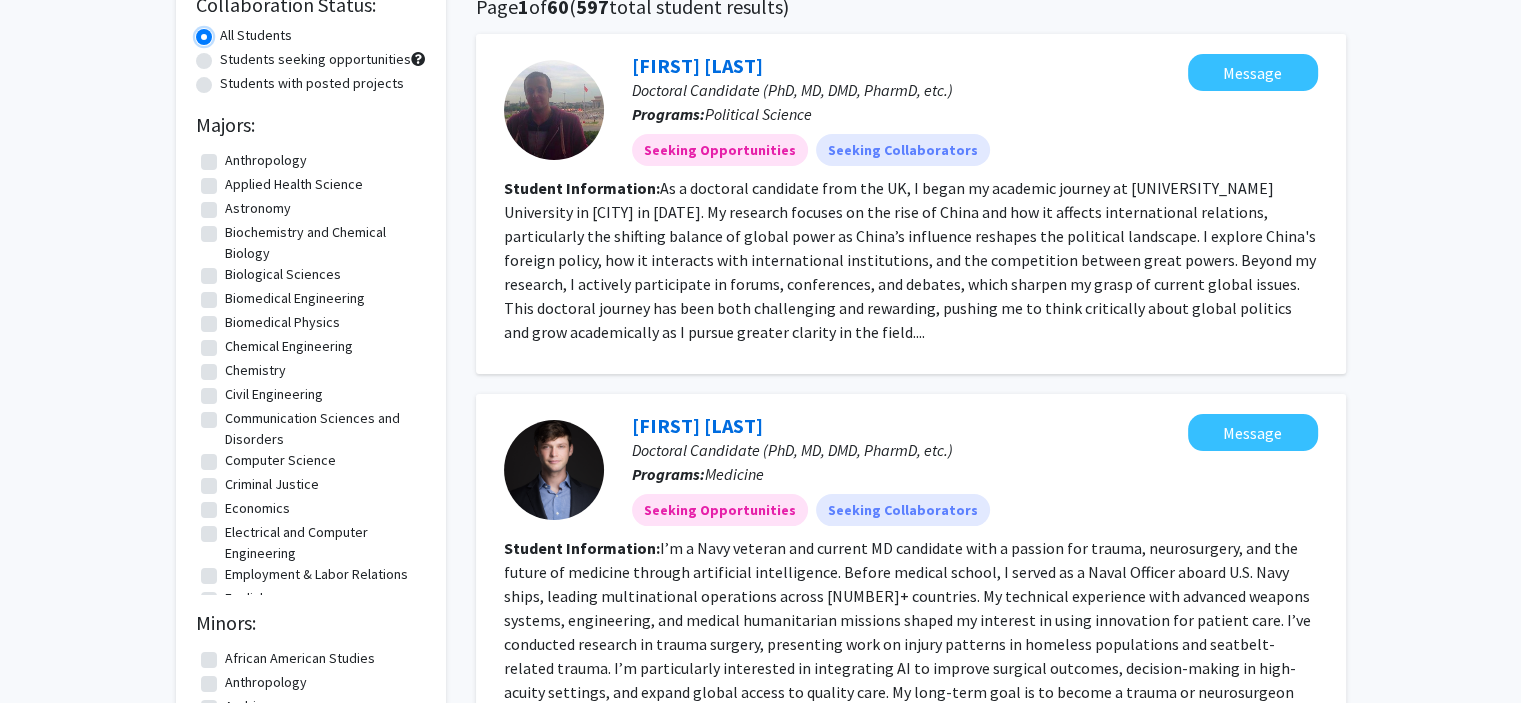 scroll, scrollTop: 162, scrollLeft: 0, axis: vertical 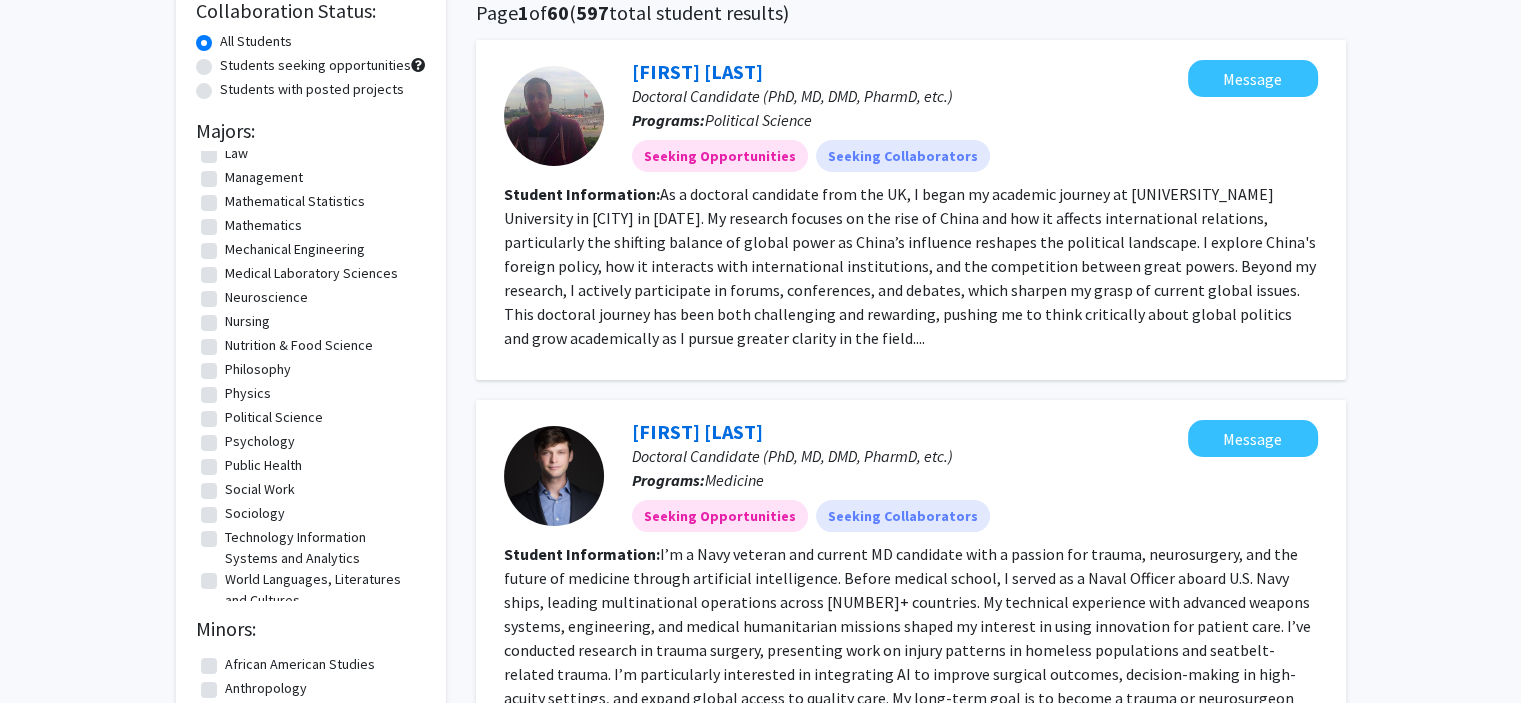 click on "Political Science" 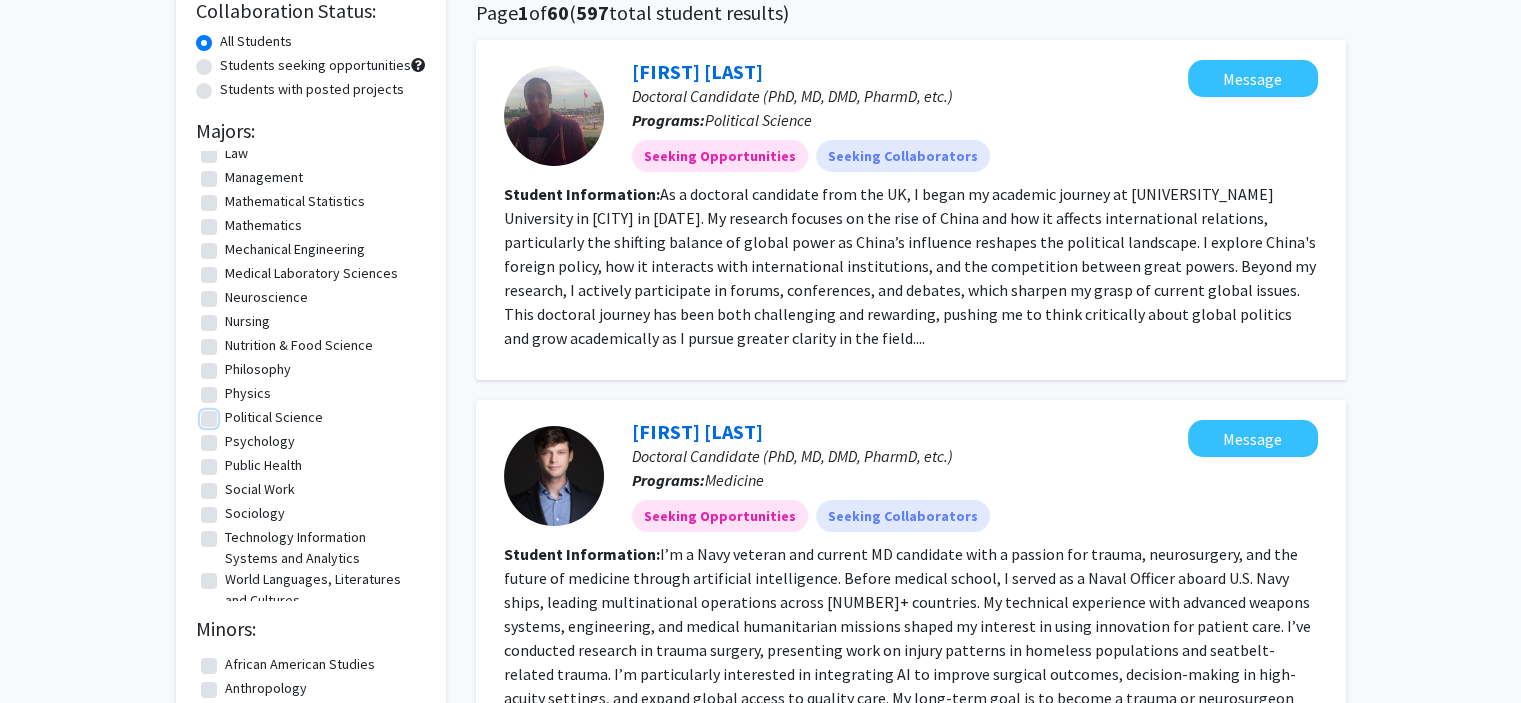 checkbox on "true" 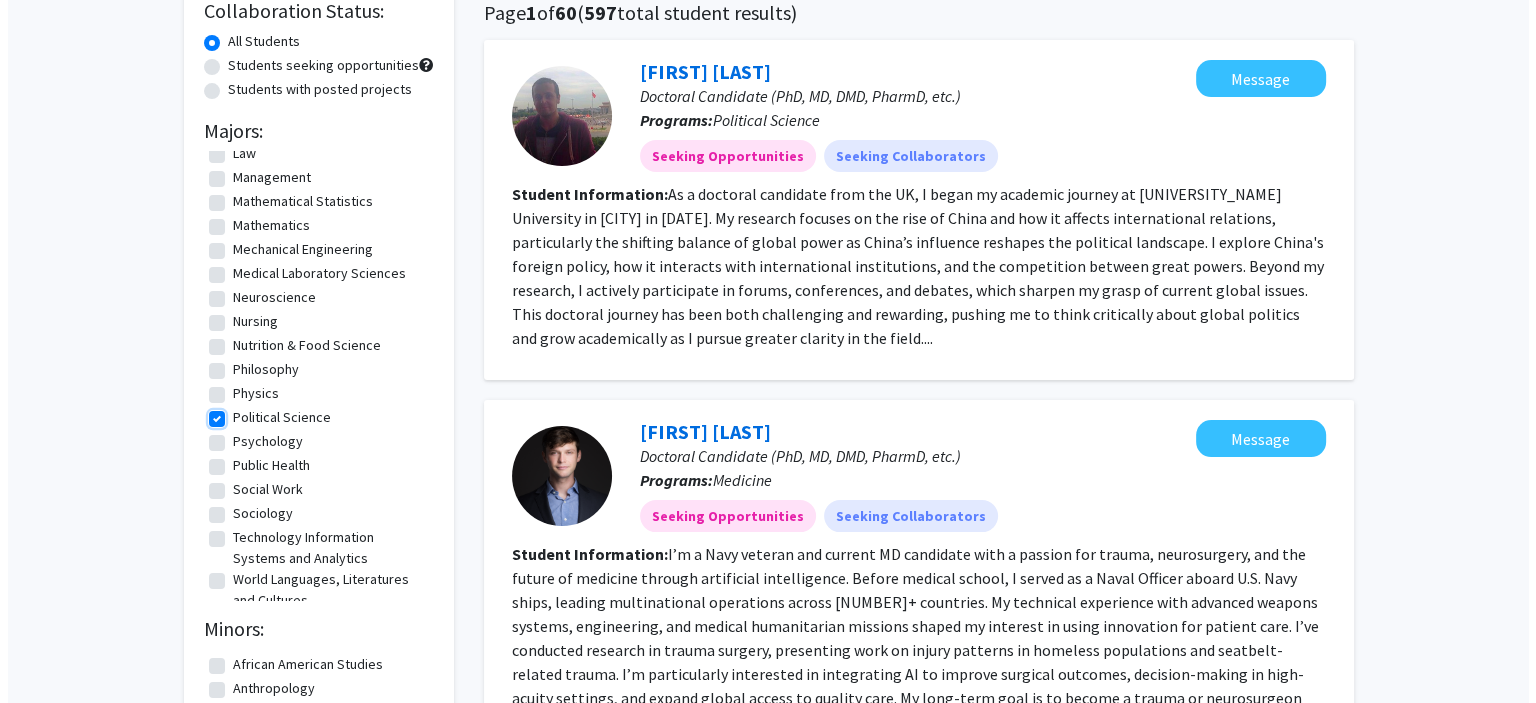 scroll, scrollTop: 0, scrollLeft: 0, axis: both 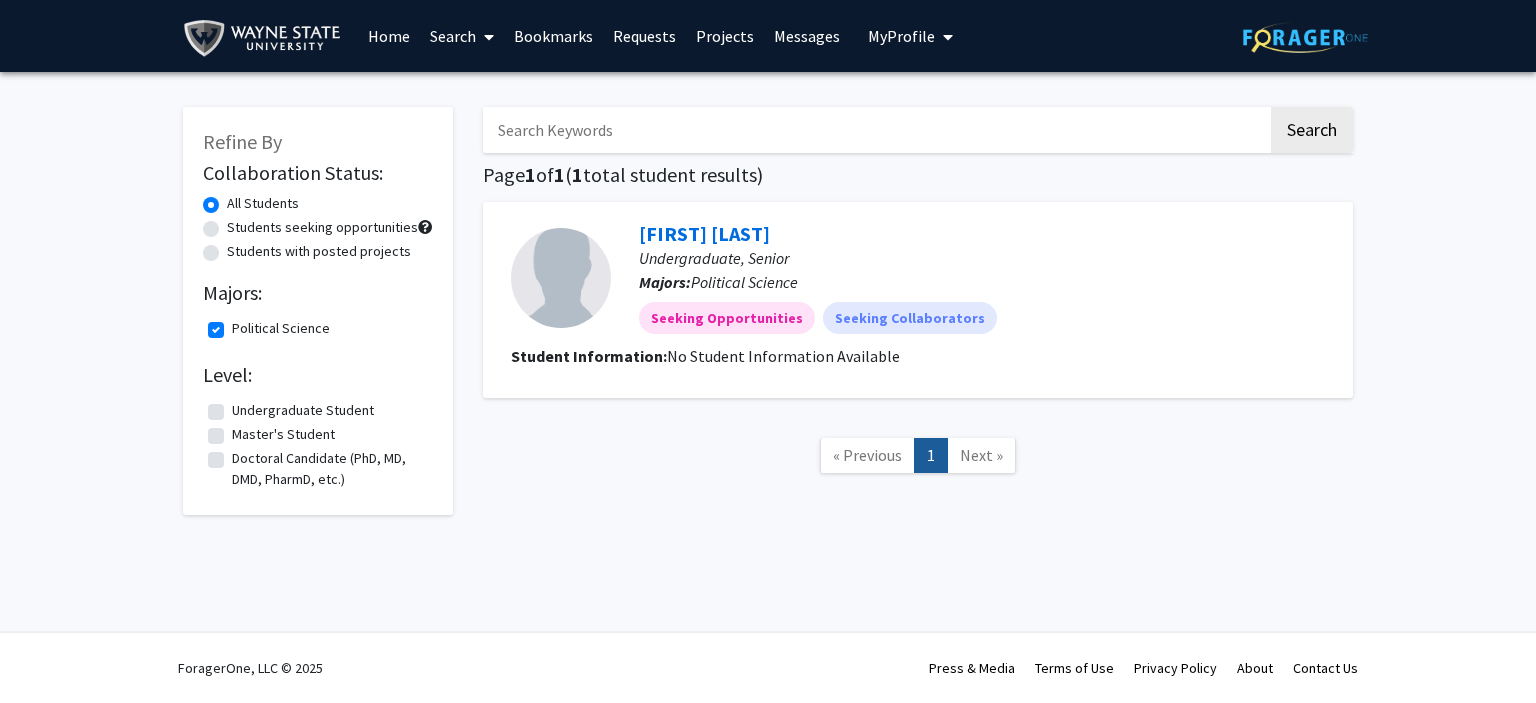 click on "Next »" 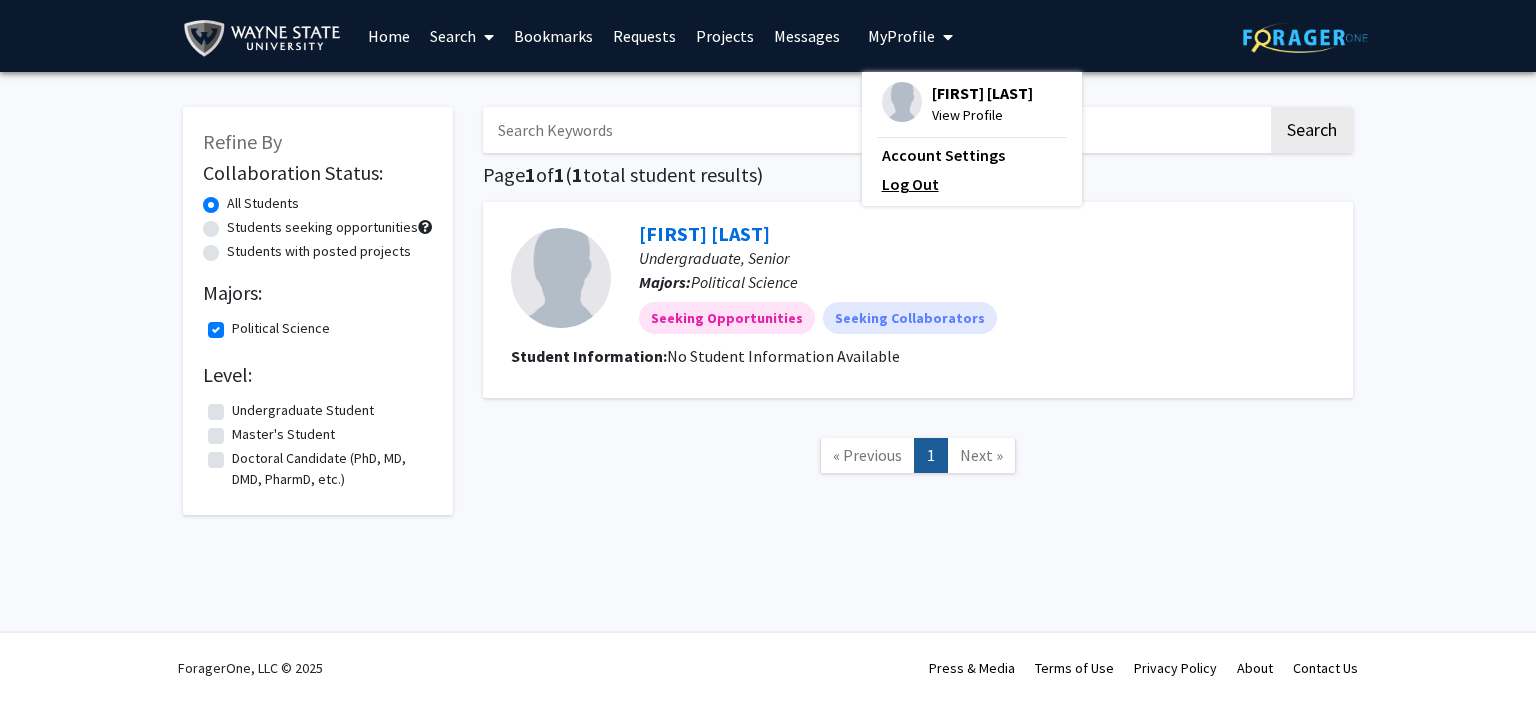 click on "Log Out" at bounding box center (972, 184) 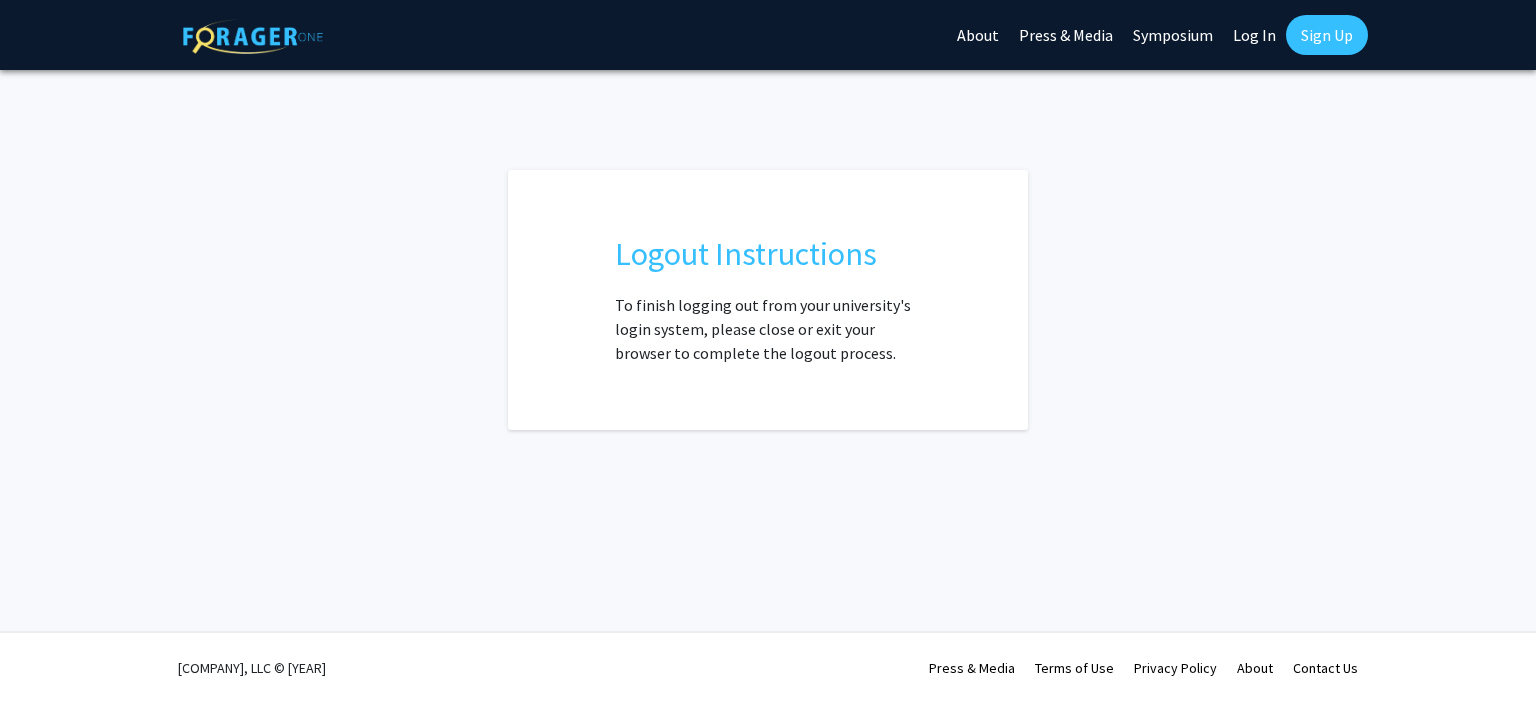 scroll, scrollTop: 0, scrollLeft: 0, axis: both 